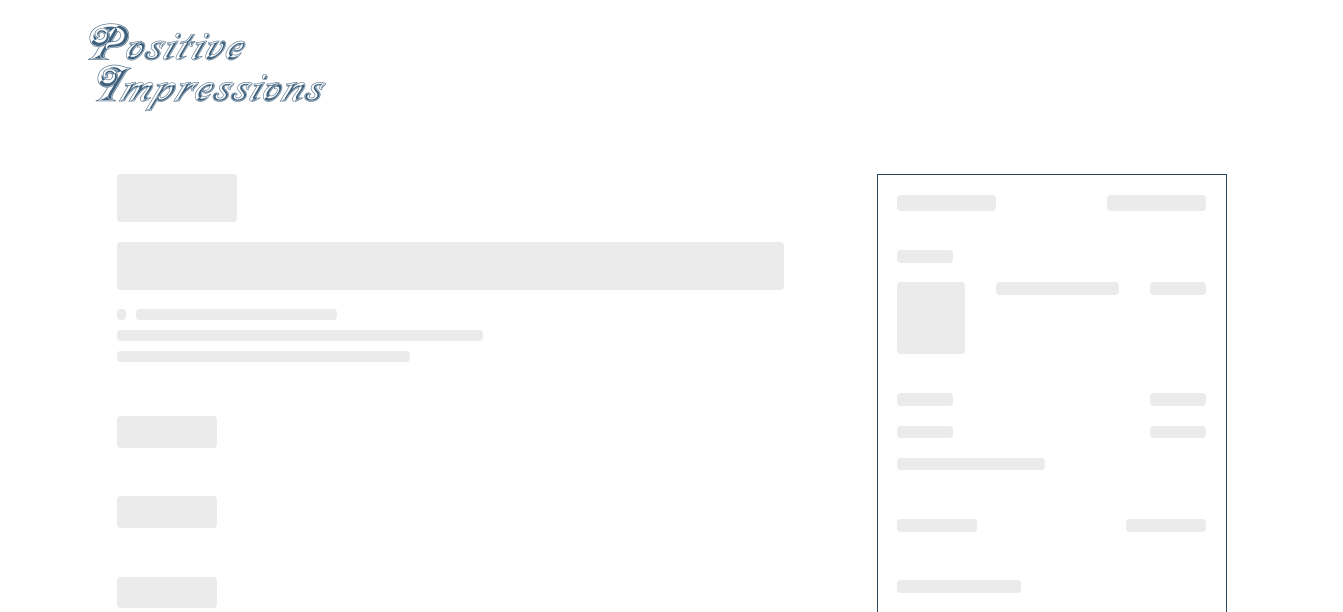scroll, scrollTop: 0, scrollLeft: 0, axis: both 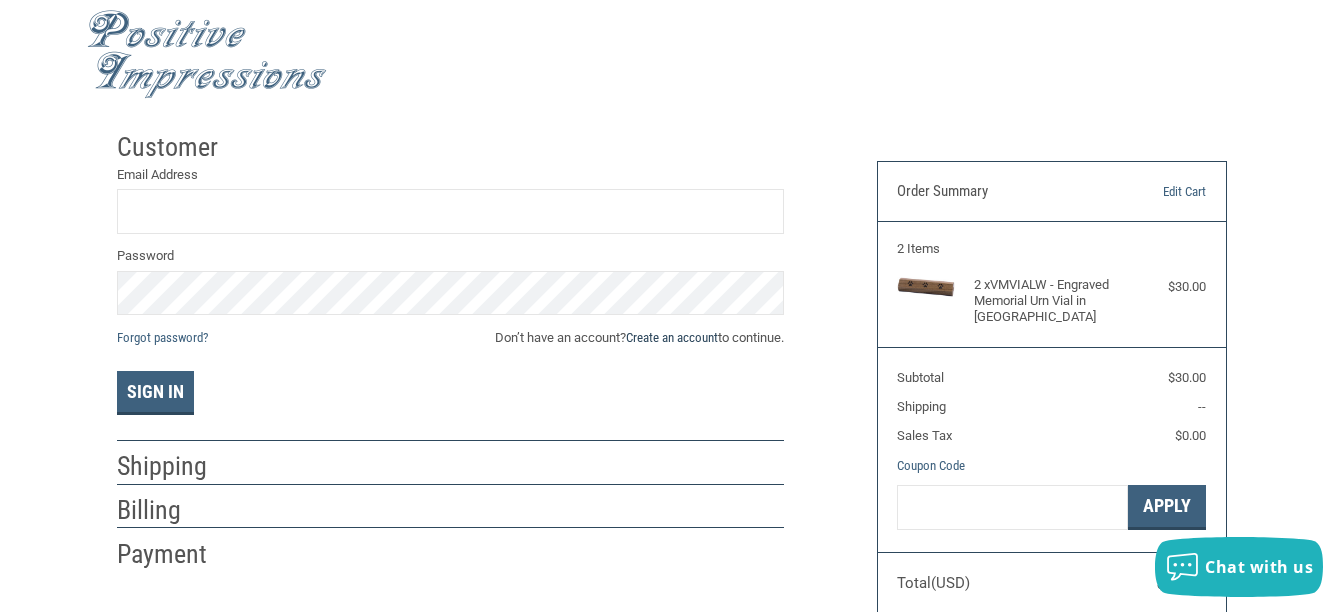 click on "Create an account" at bounding box center [672, 337] 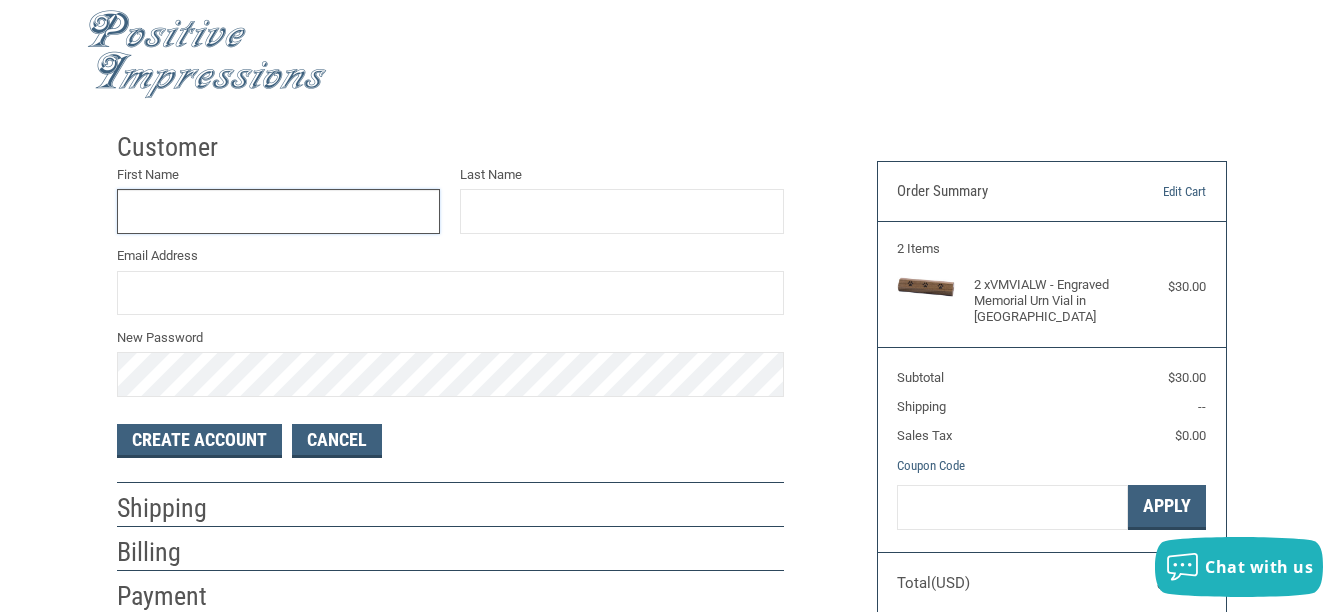 click on "First Name" at bounding box center [279, 211] 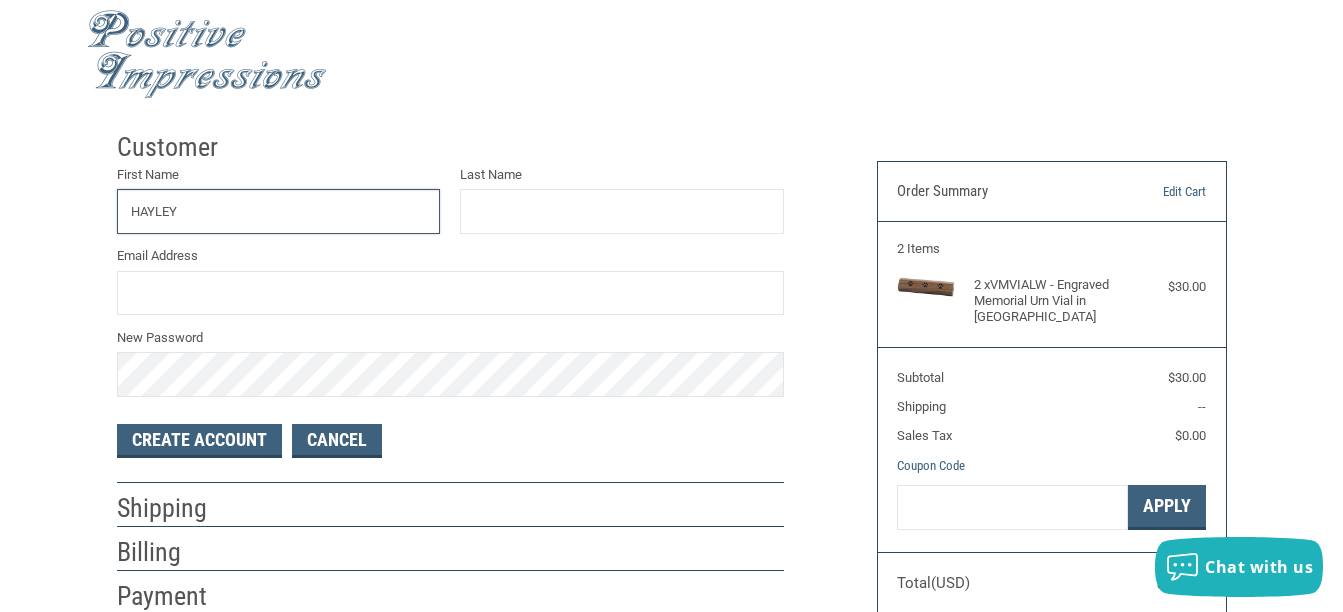 type on "HAYLEY" 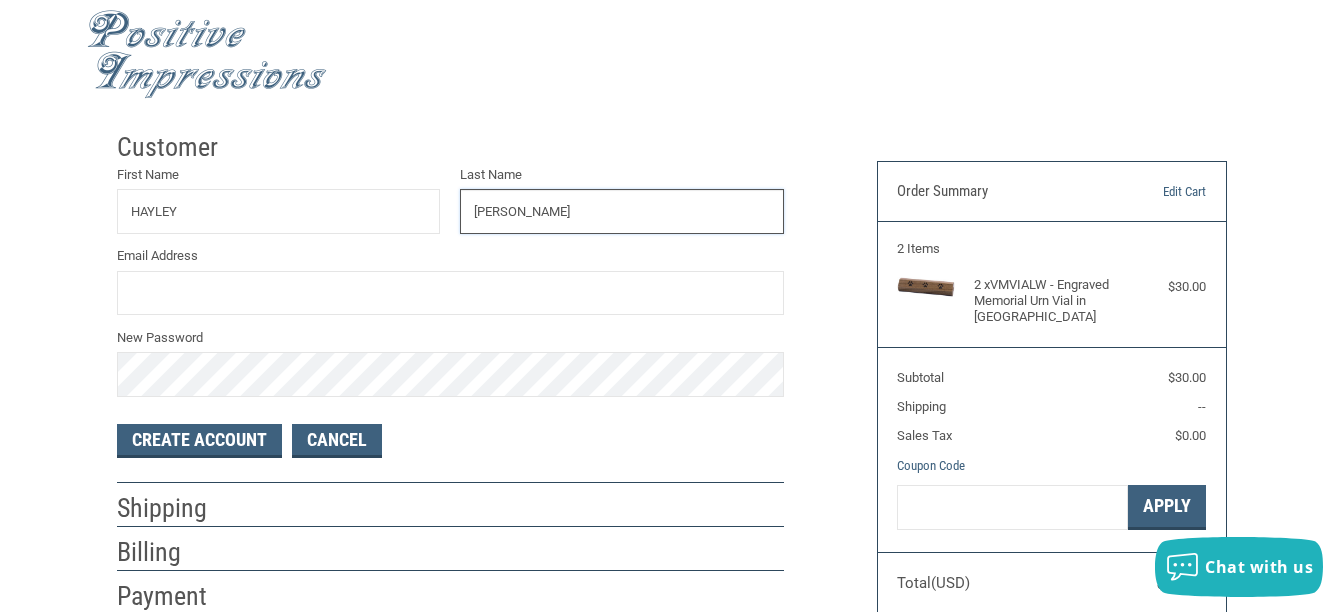 type on "[PERSON_NAME]" 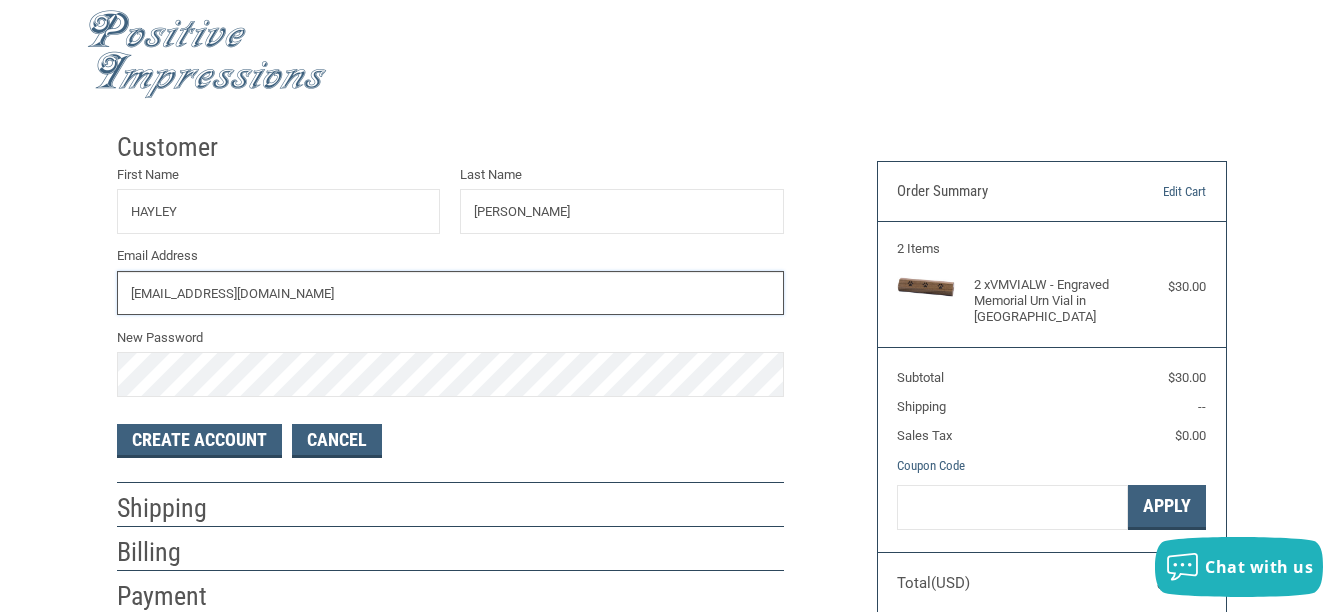 type on "[EMAIL_ADDRESS][DOMAIN_NAME]" 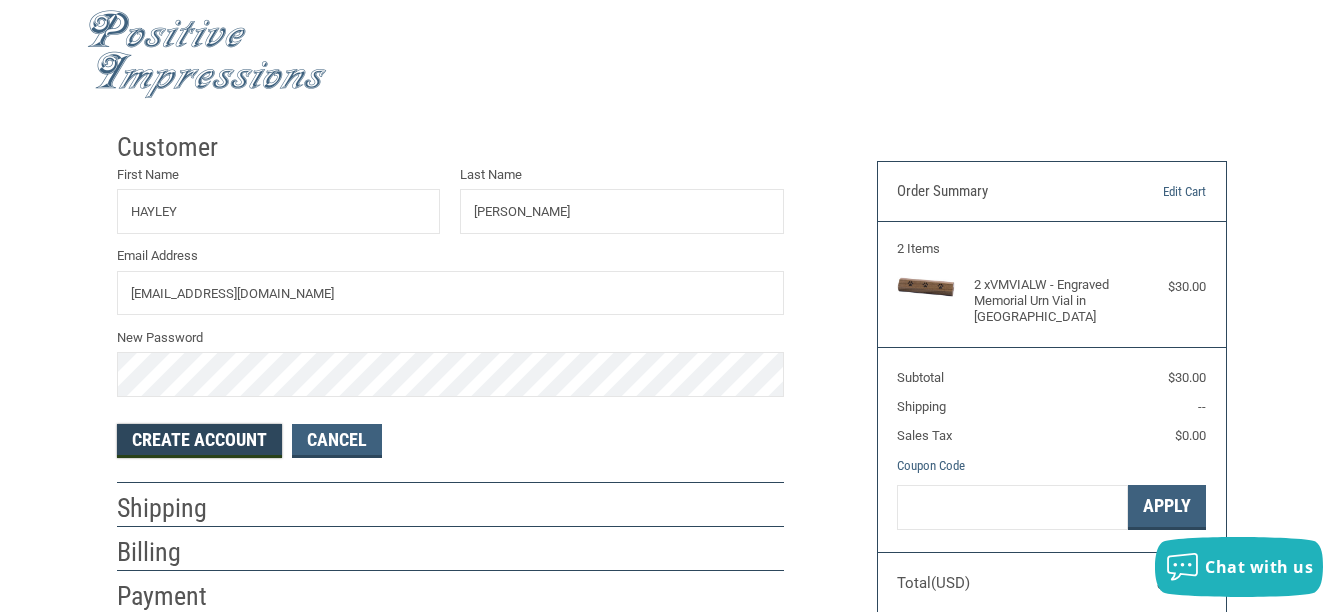 click on "Create Account" at bounding box center (199, 441) 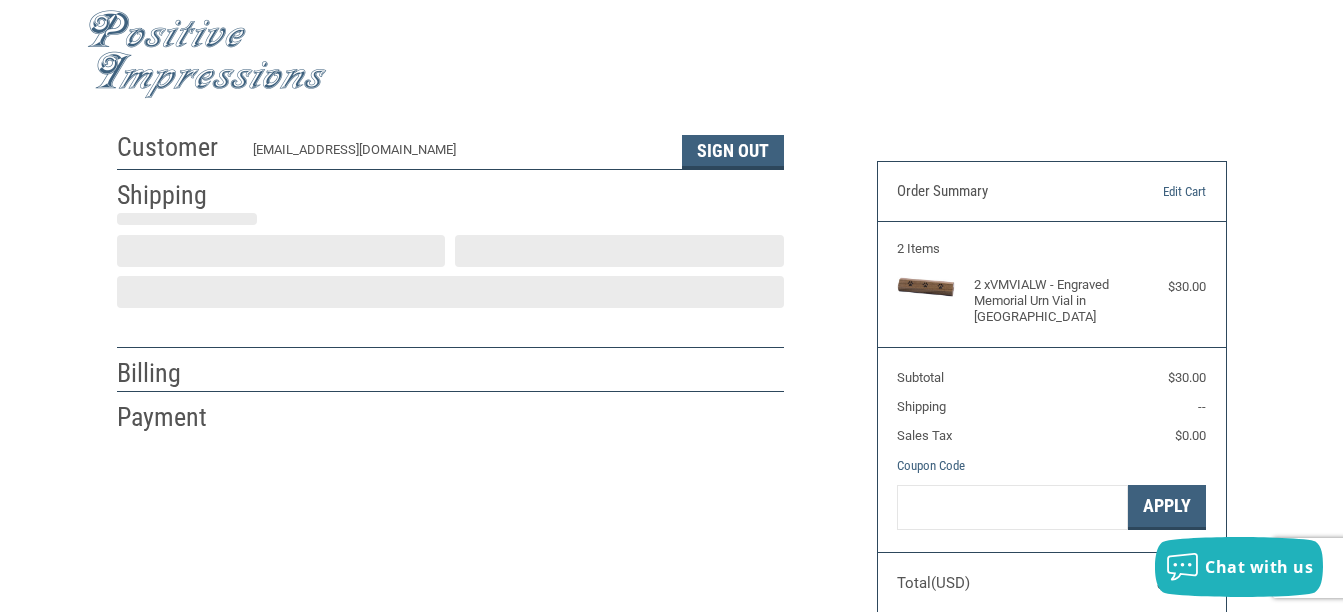 select on "US" 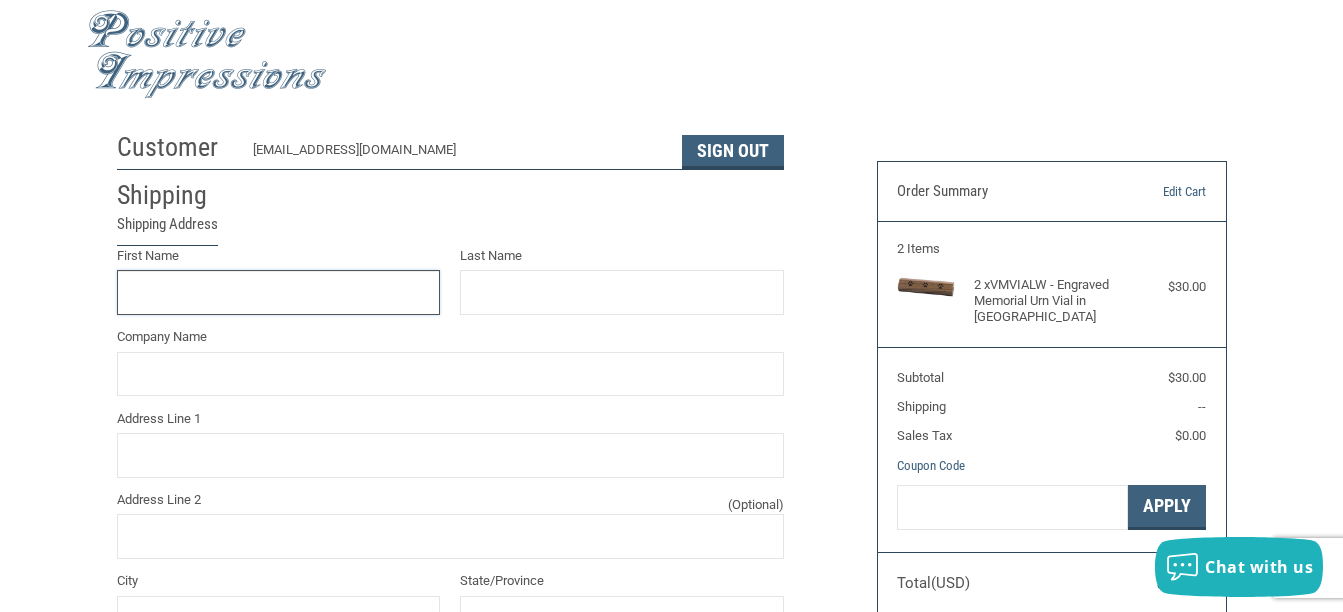 scroll, scrollTop: 61, scrollLeft: 0, axis: vertical 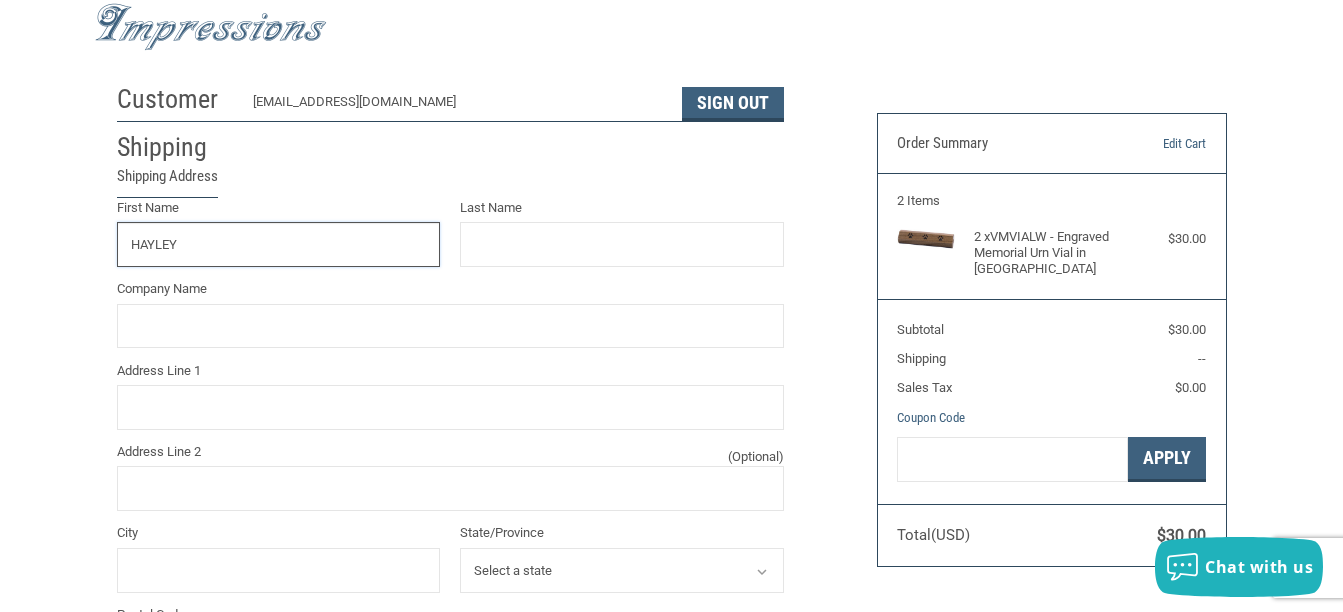 type on "HAYLEY" 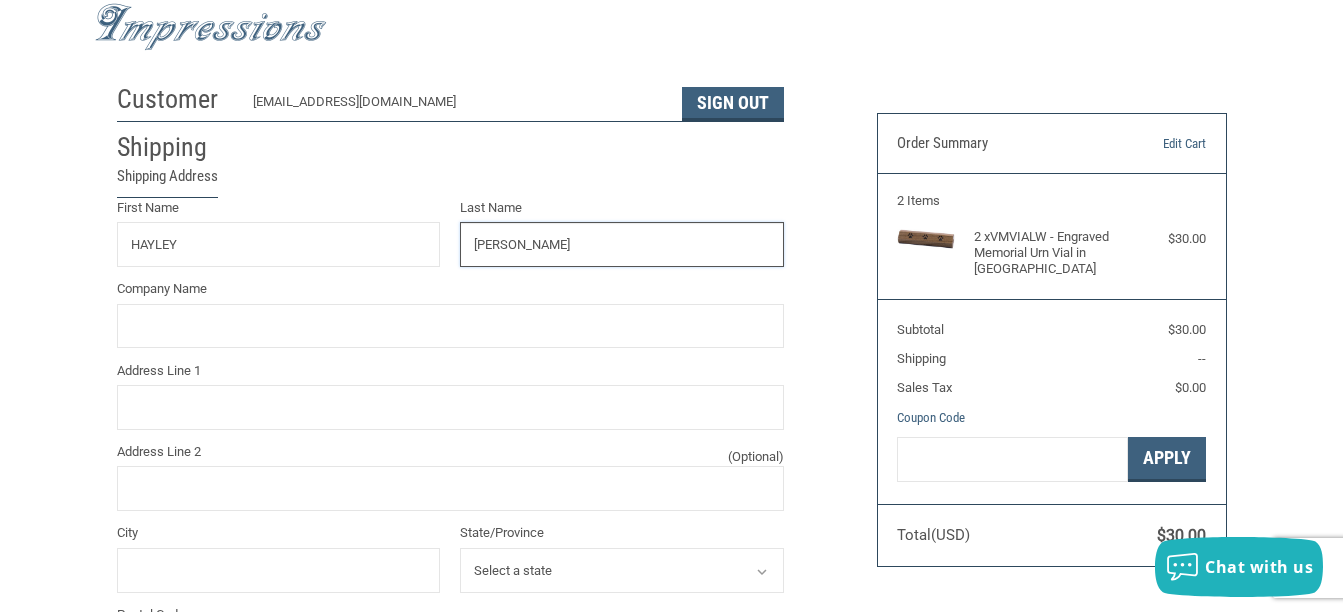 type on "[PERSON_NAME]" 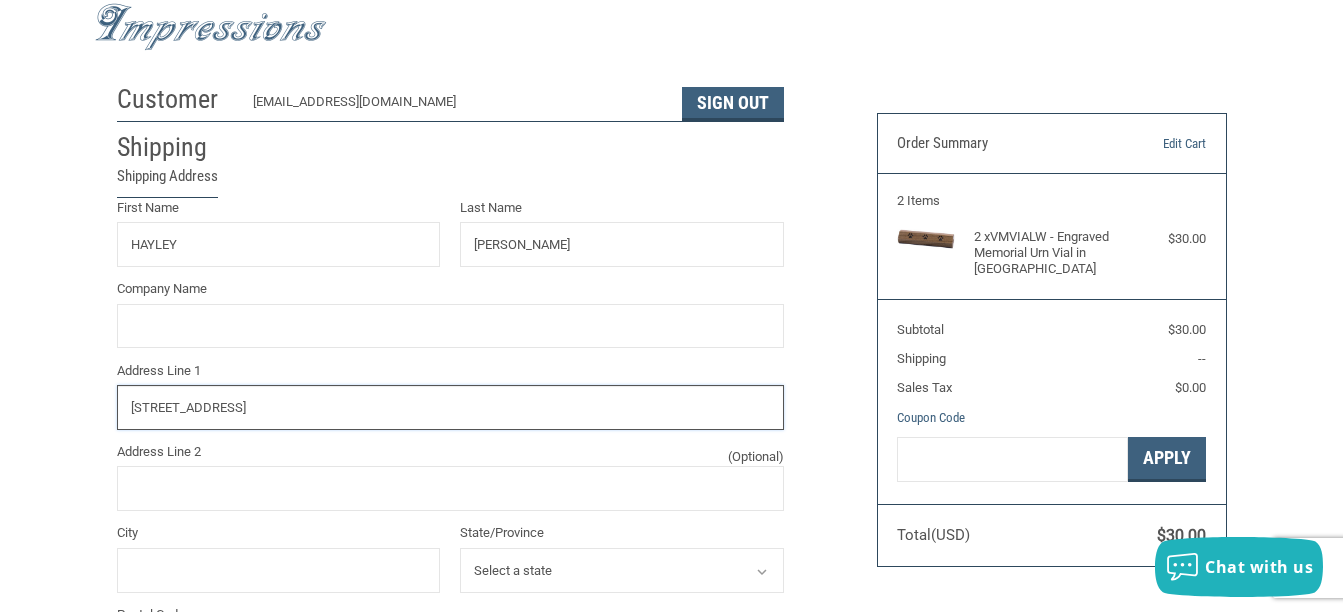 type on "[STREET_ADDRESS]" 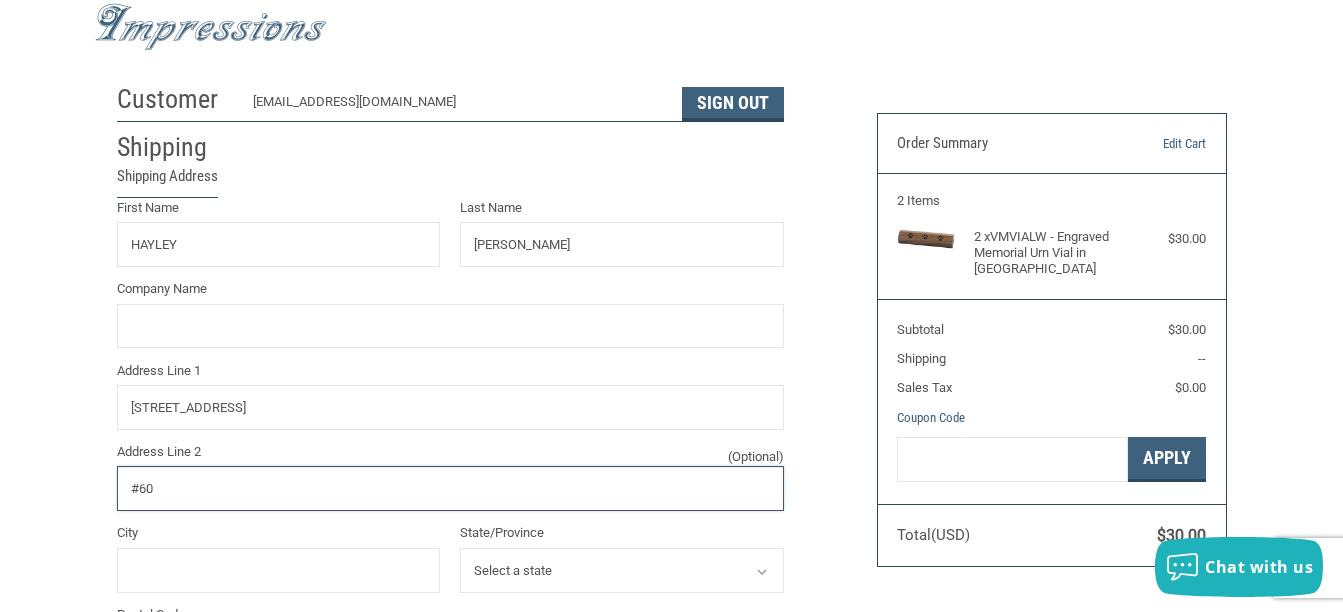 type on "#60" 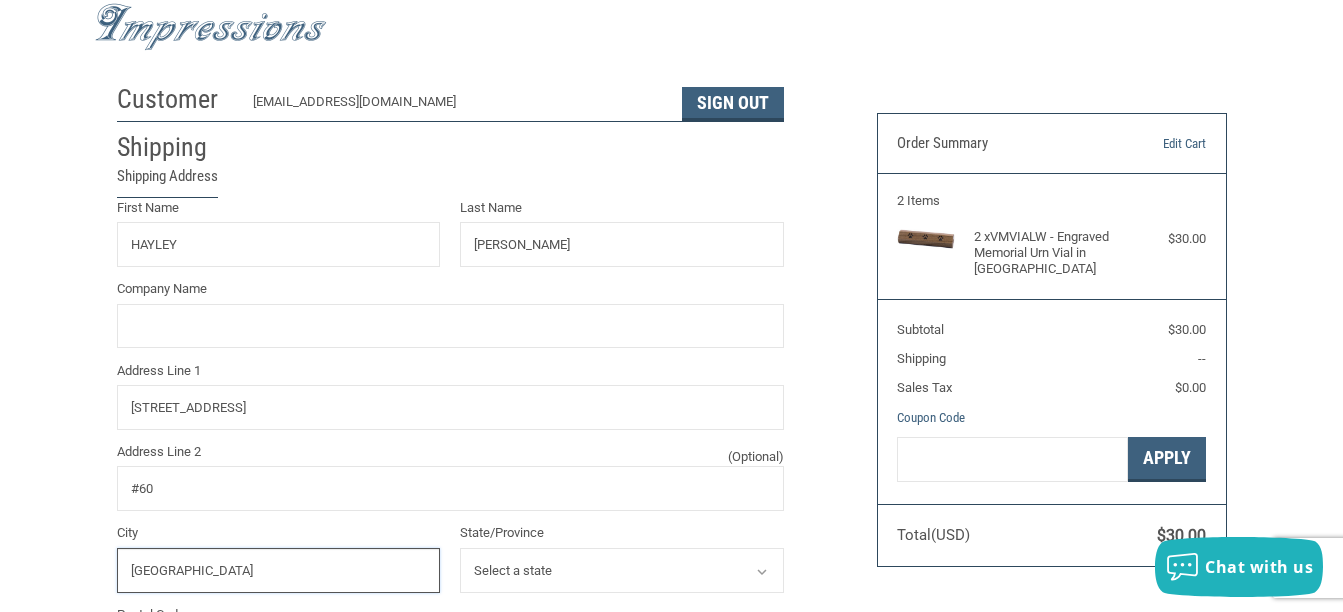 type on "[GEOGRAPHIC_DATA]" 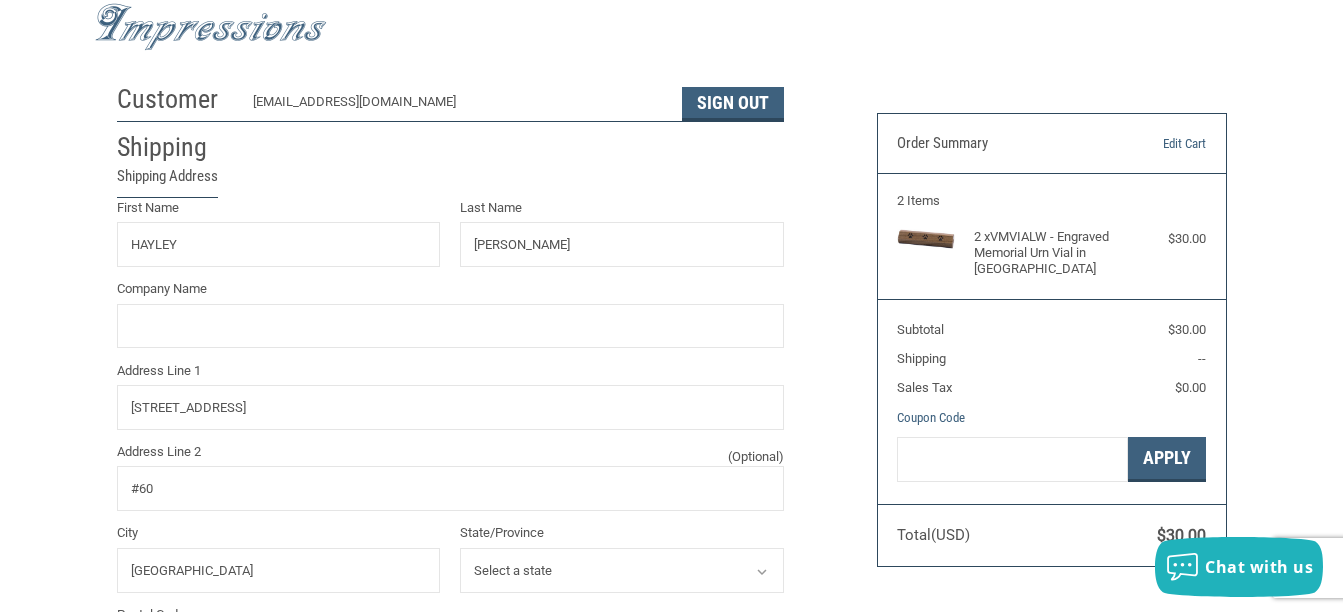select on "CA" 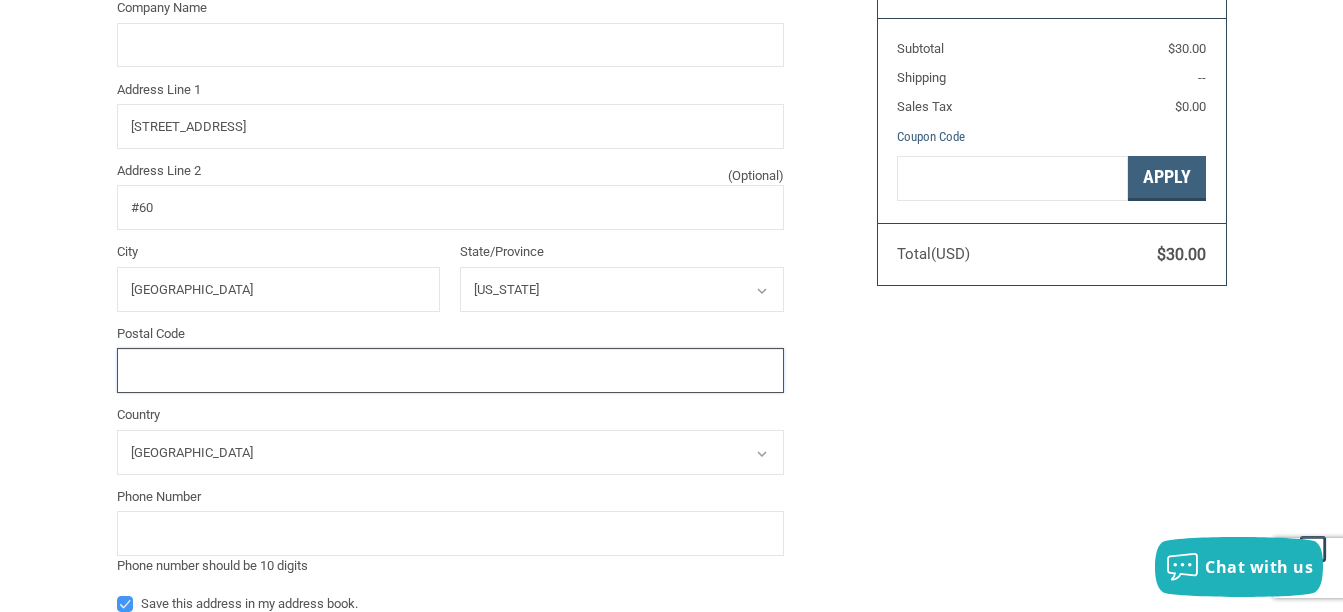 scroll, scrollTop: 408, scrollLeft: 0, axis: vertical 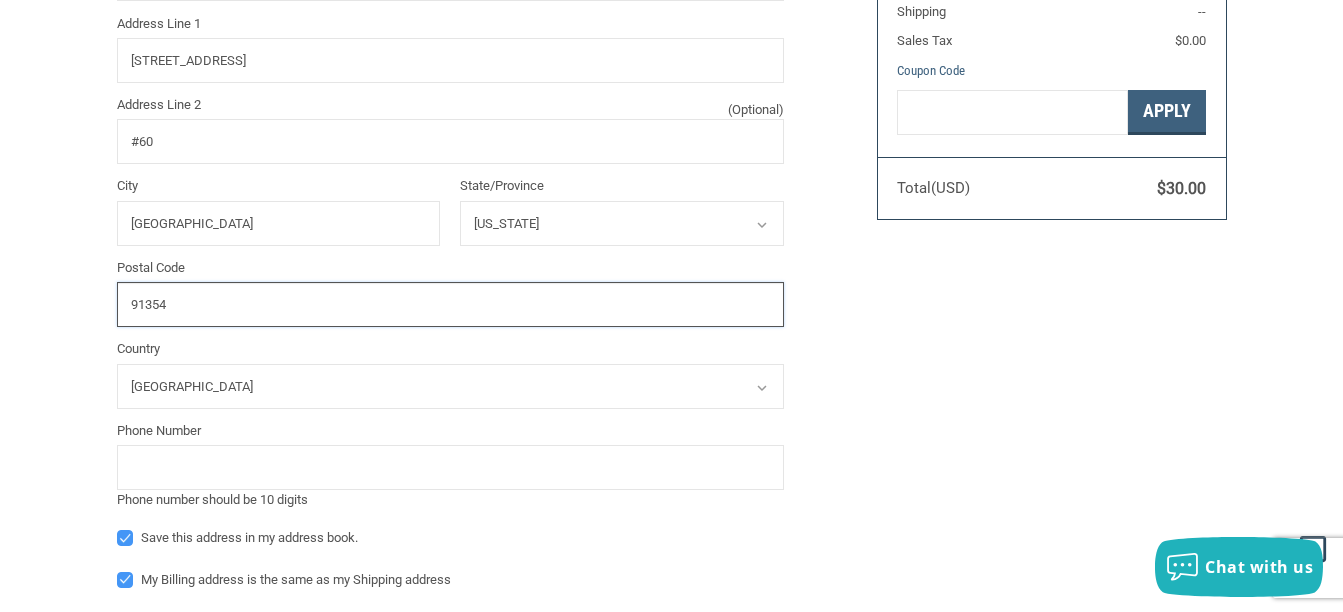 type on "91354" 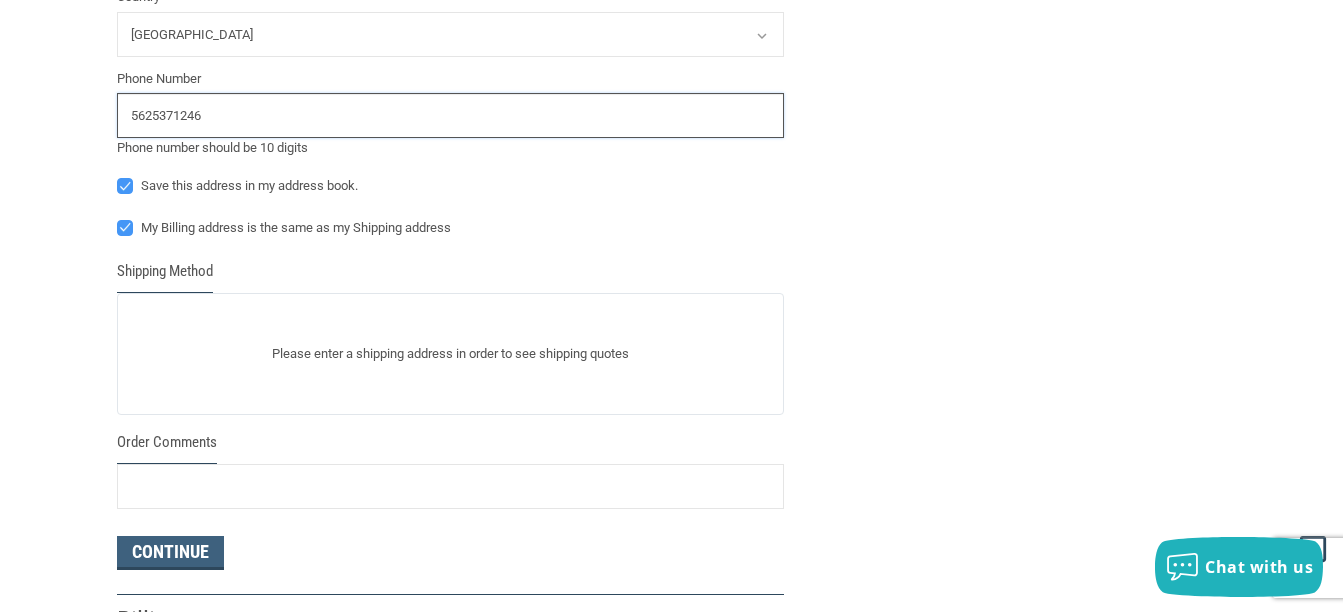 scroll, scrollTop: 808, scrollLeft: 0, axis: vertical 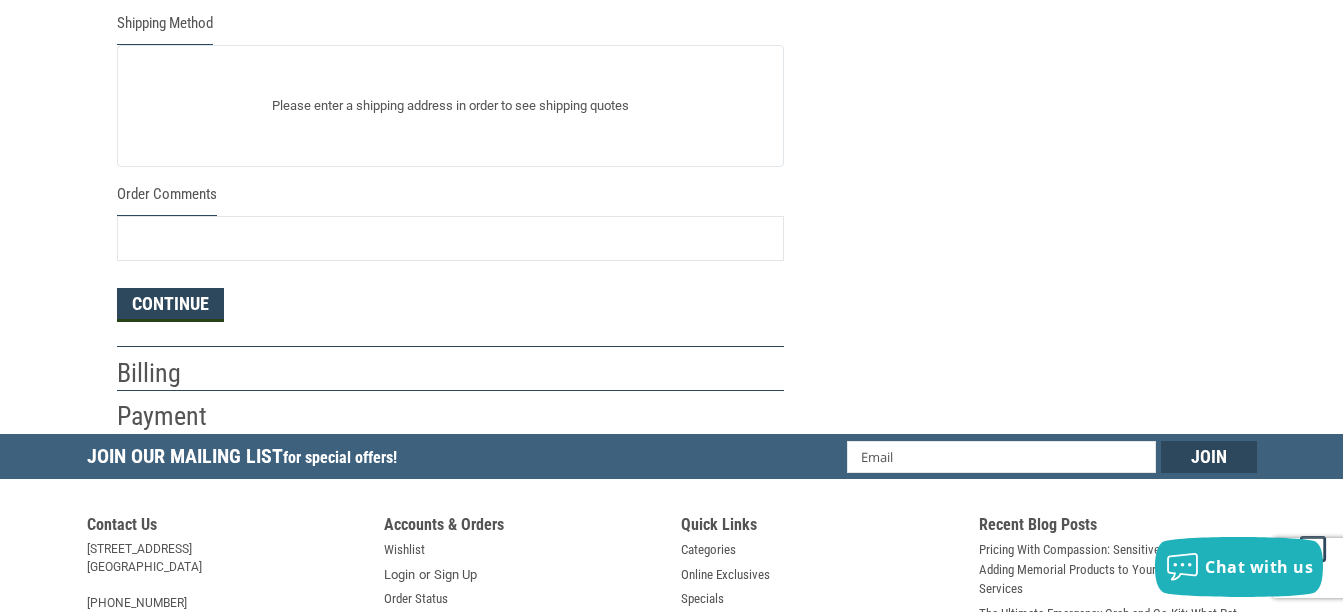 type on "5625371246" 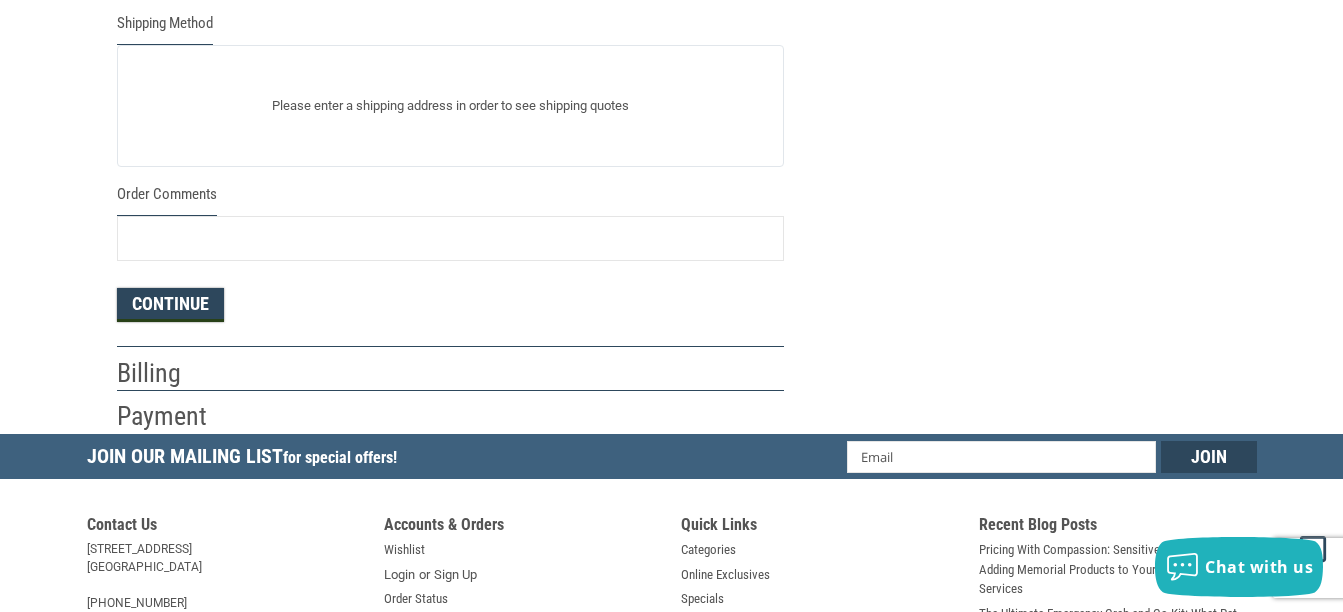 click on "Continue" at bounding box center [170, 305] 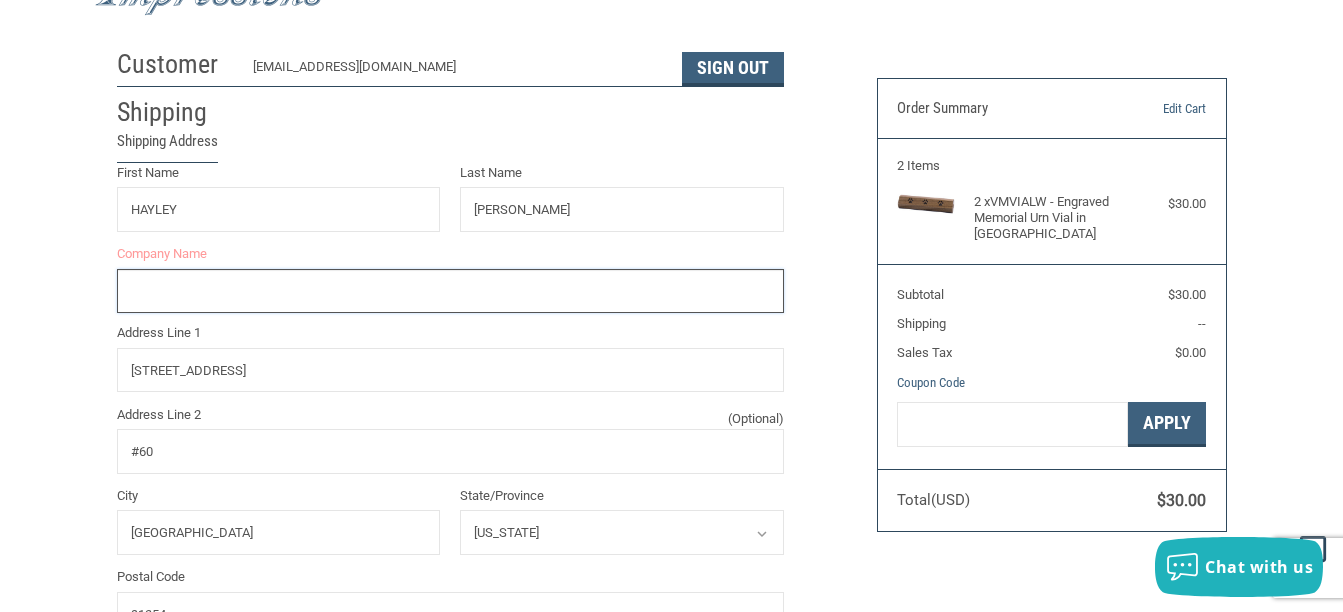 scroll, scrollTop: 70, scrollLeft: 0, axis: vertical 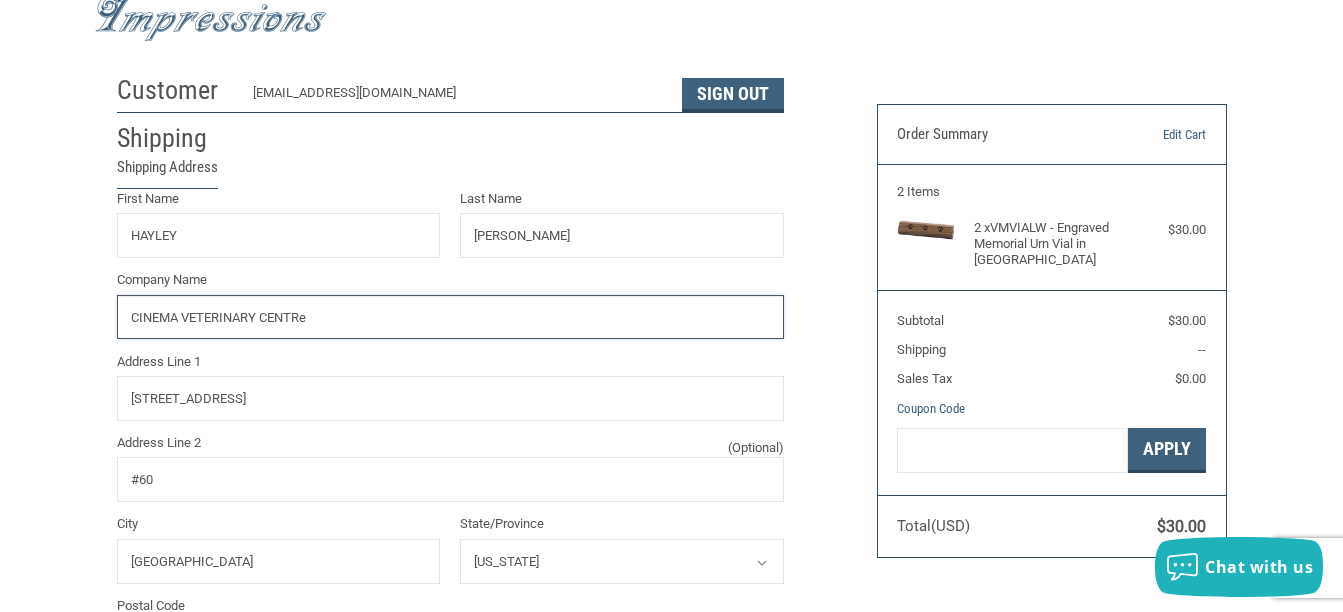 type on "[GEOGRAPHIC_DATA]" 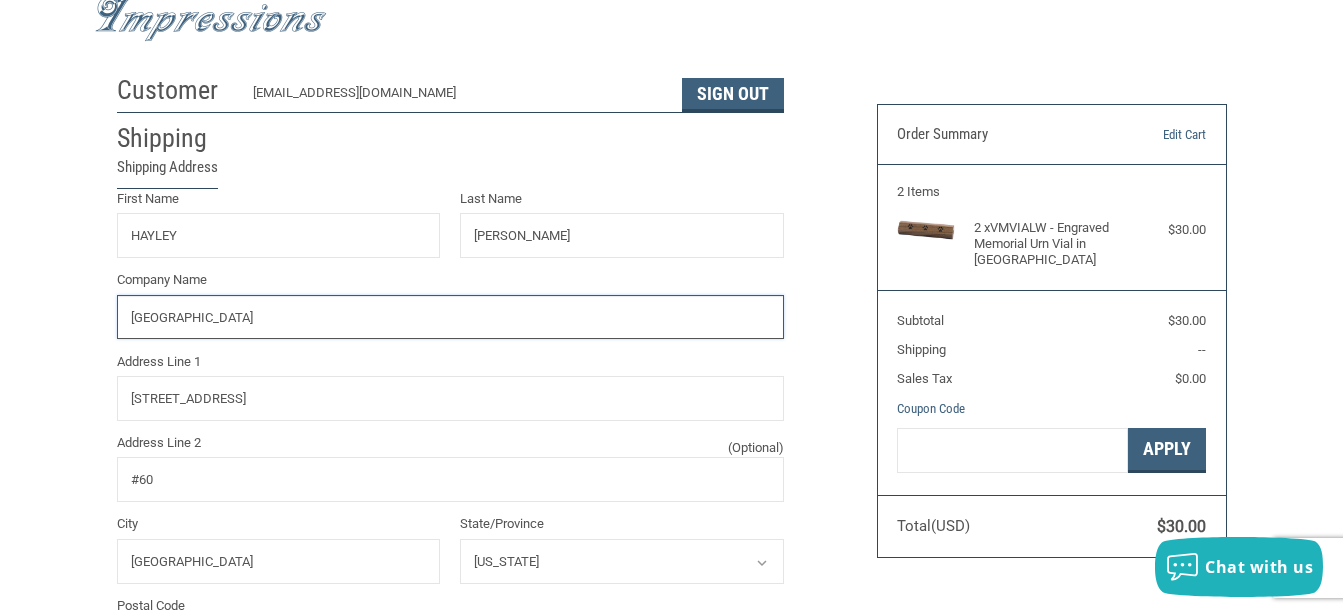 radio on "true" 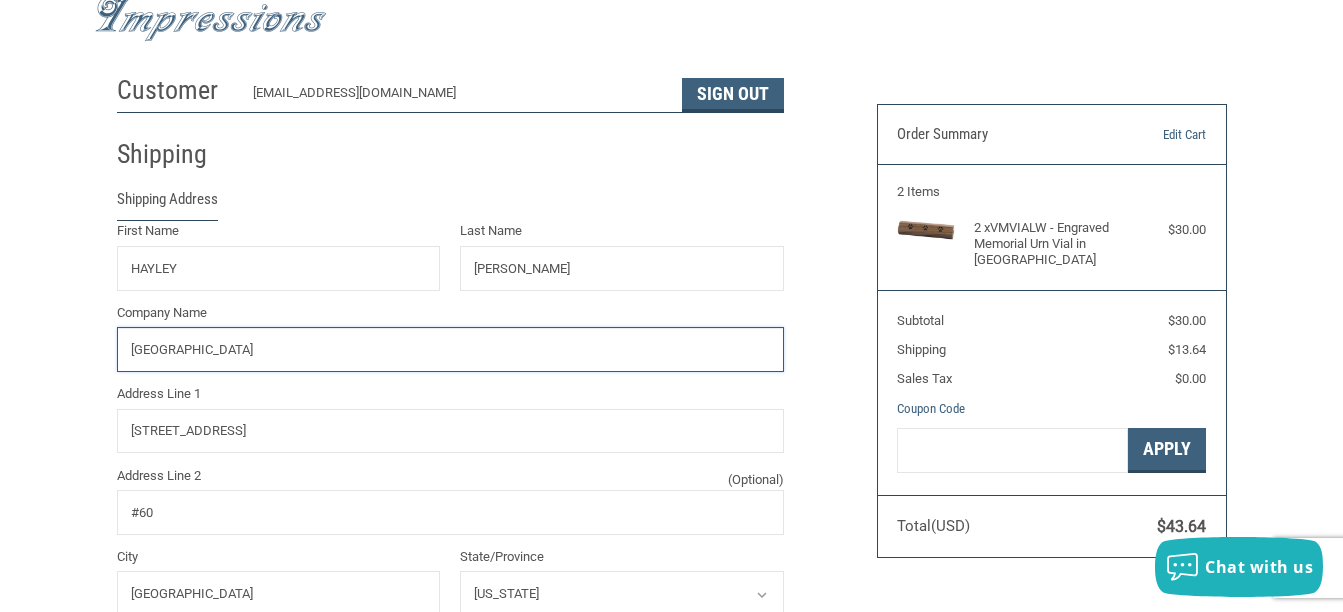 type on "[GEOGRAPHIC_DATA]" 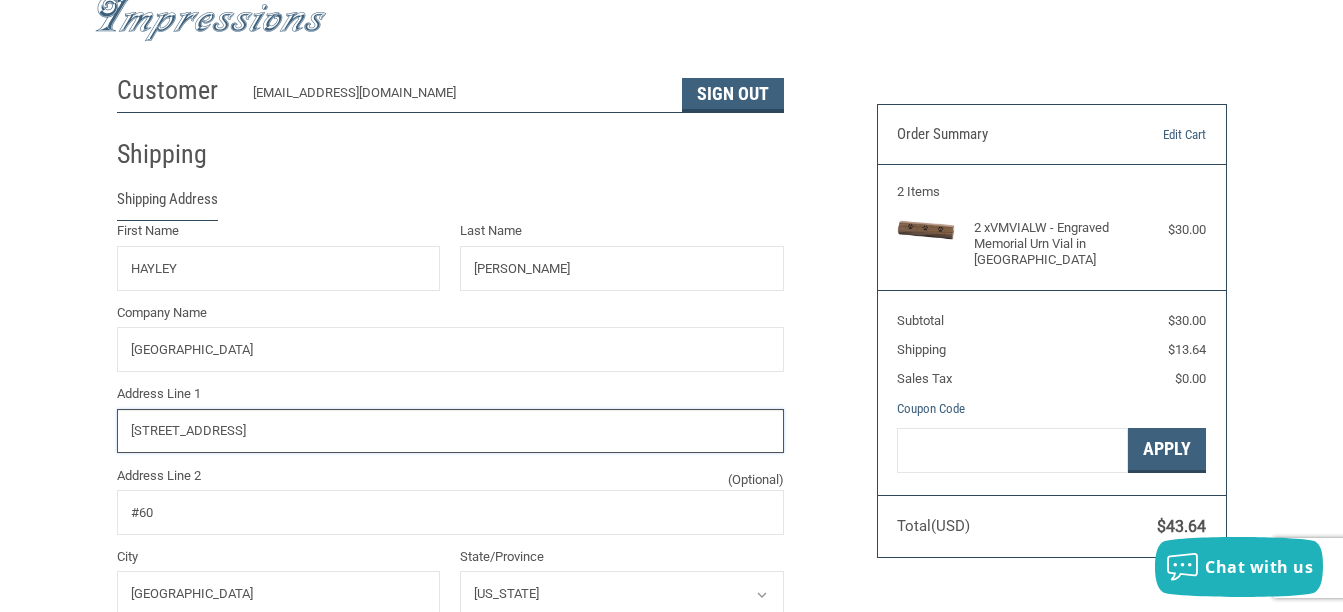 drag, startPoint x: 287, startPoint y: 436, endPoint x: -4, endPoint y: 436, distance: 291 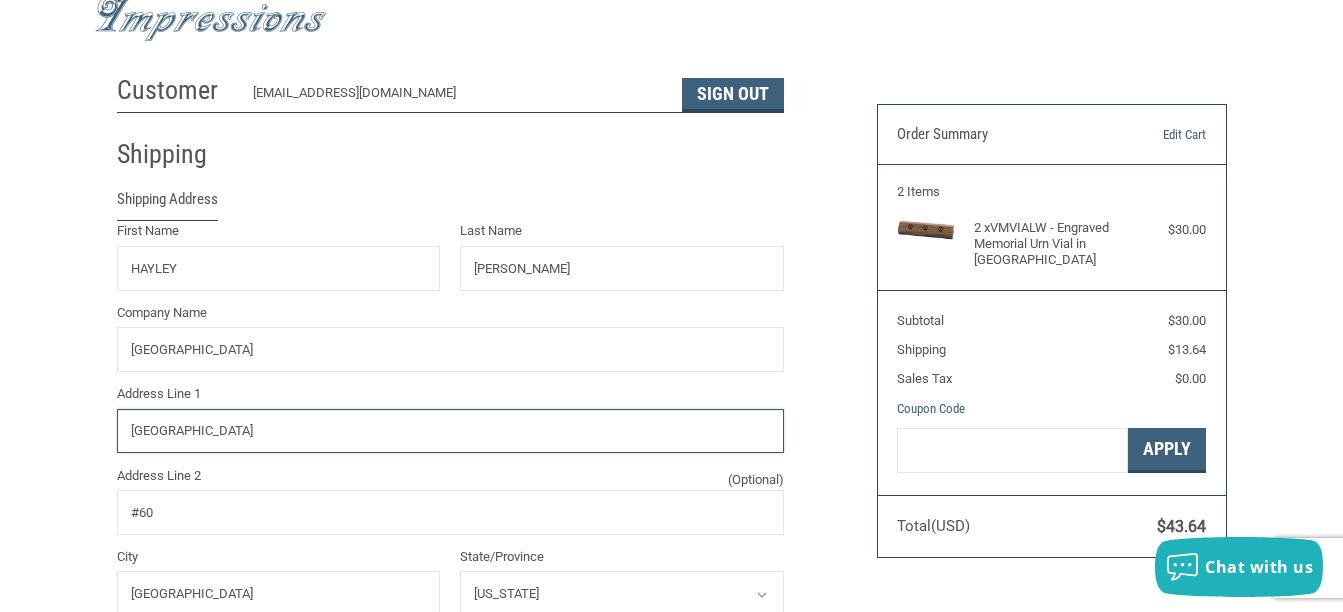 type on "[GEOGRAPHIC_DATA]" 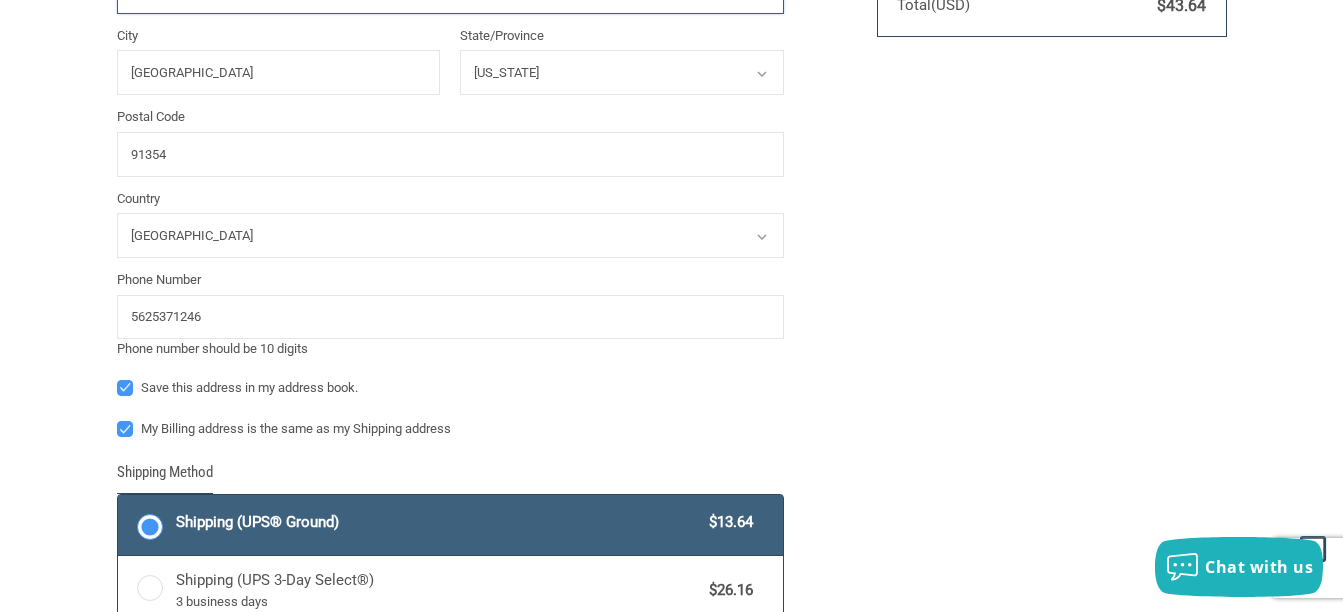 scroll, scrollTop: 770, scrollLeft: 0, axis: vertical 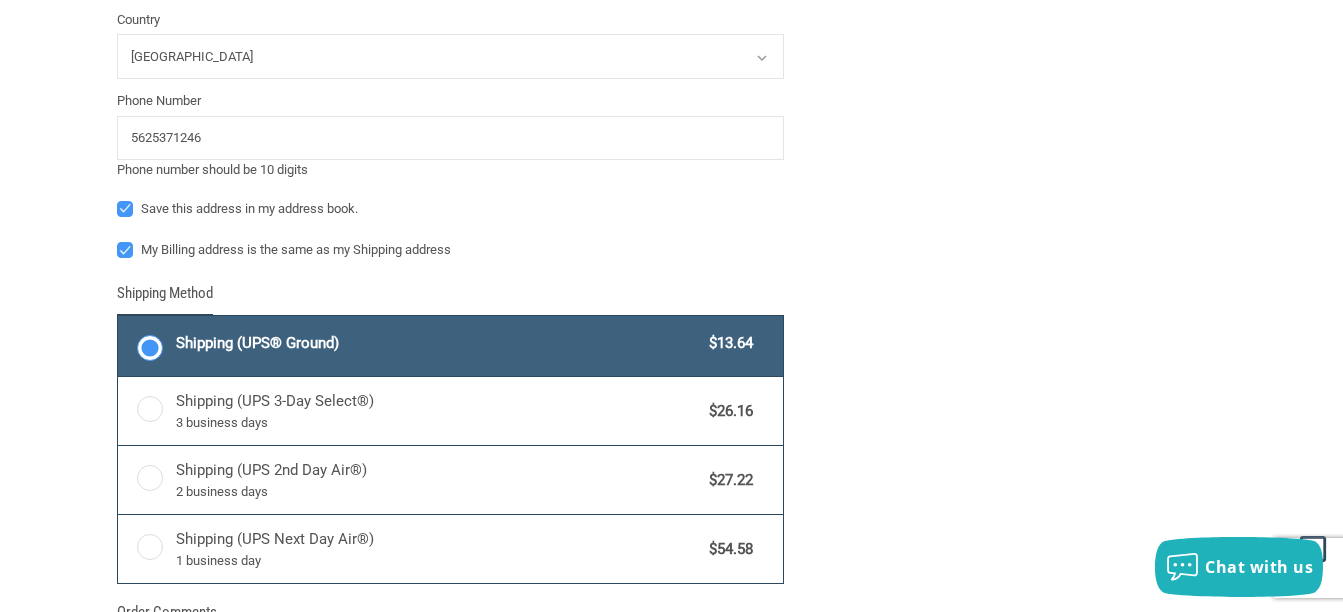 type on "SUITE L" 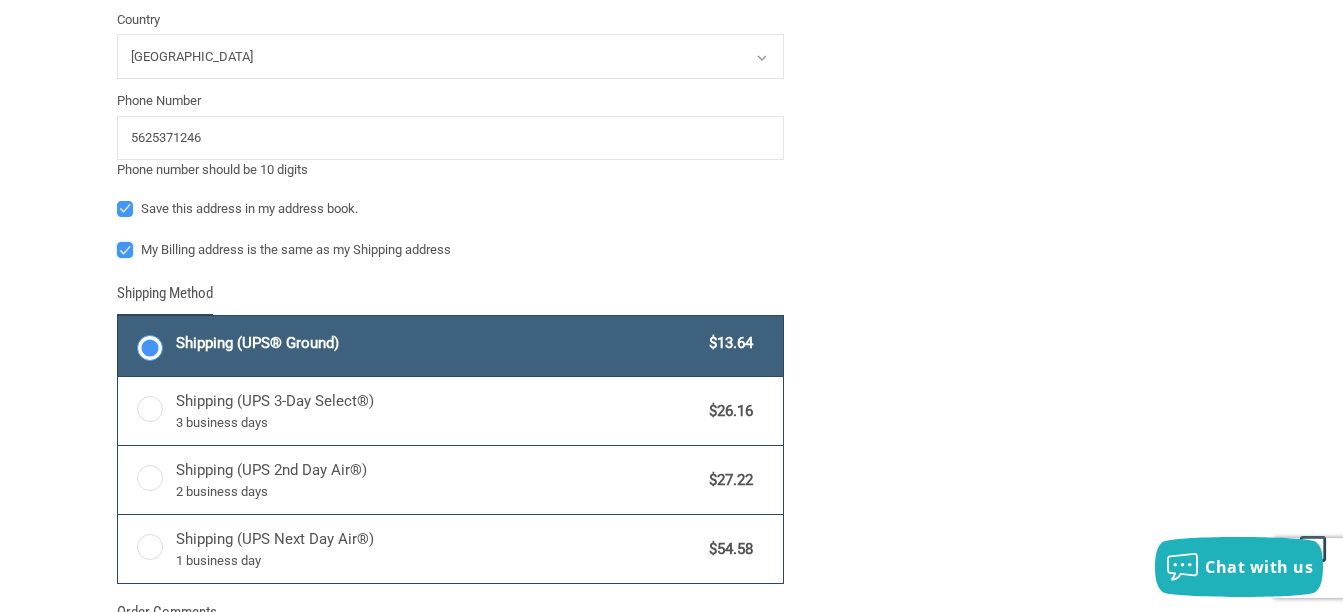 click on "My Billing address is the same as my Shipping address" at bounding box center [117, 240] 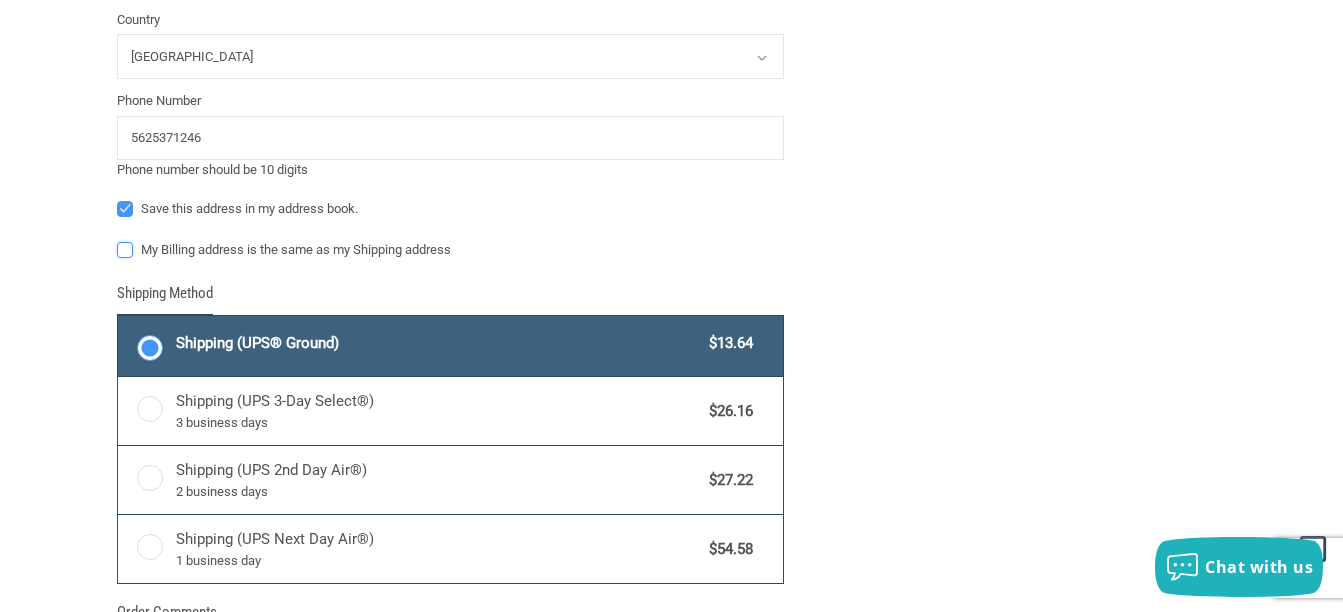 checkbox on "false" 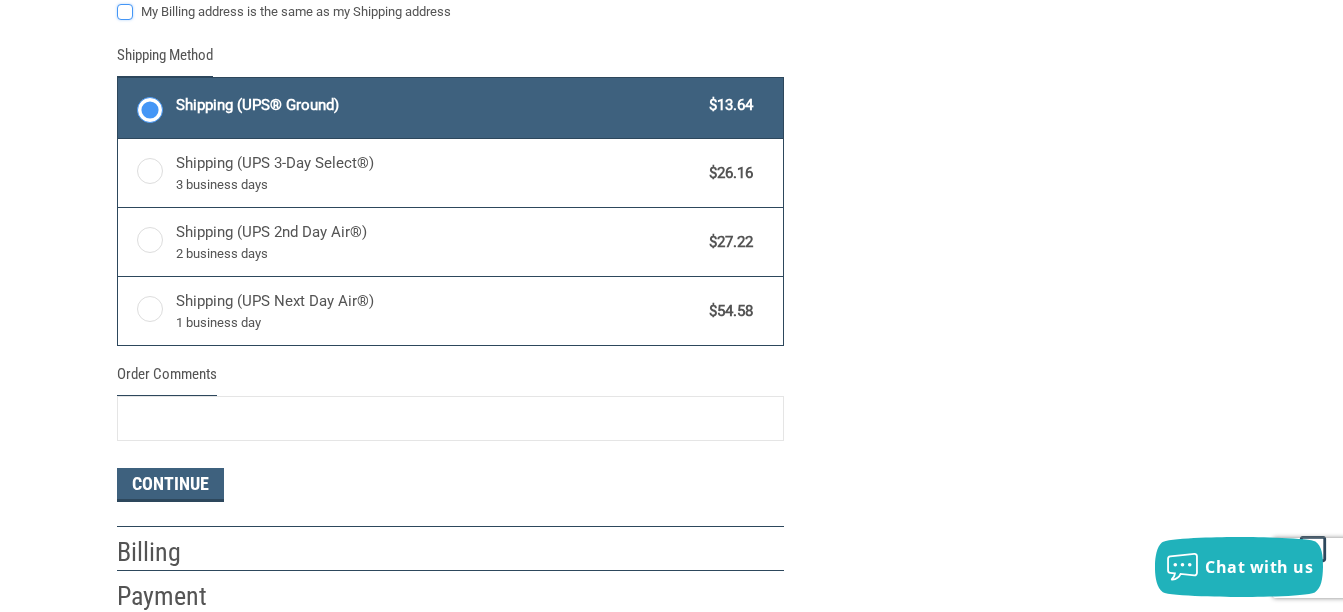 scroll, scrollTop: 770, scrollLeft: 0, axis: vertical 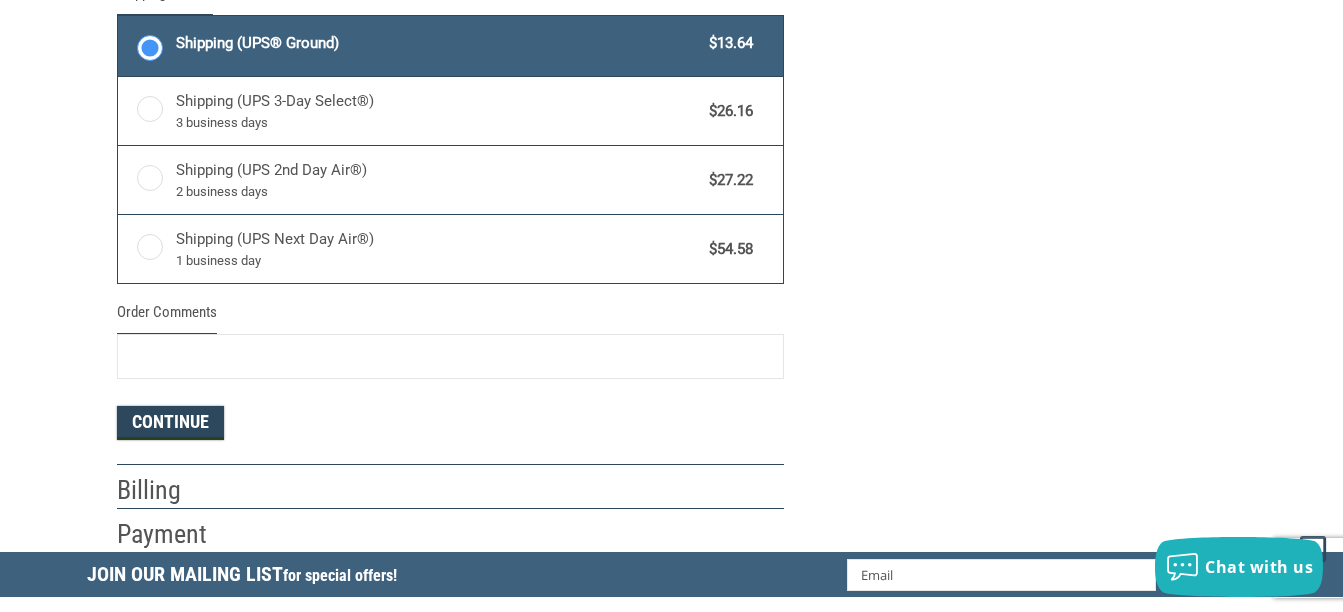 click on "Continue" at bounding box center (170, 423) 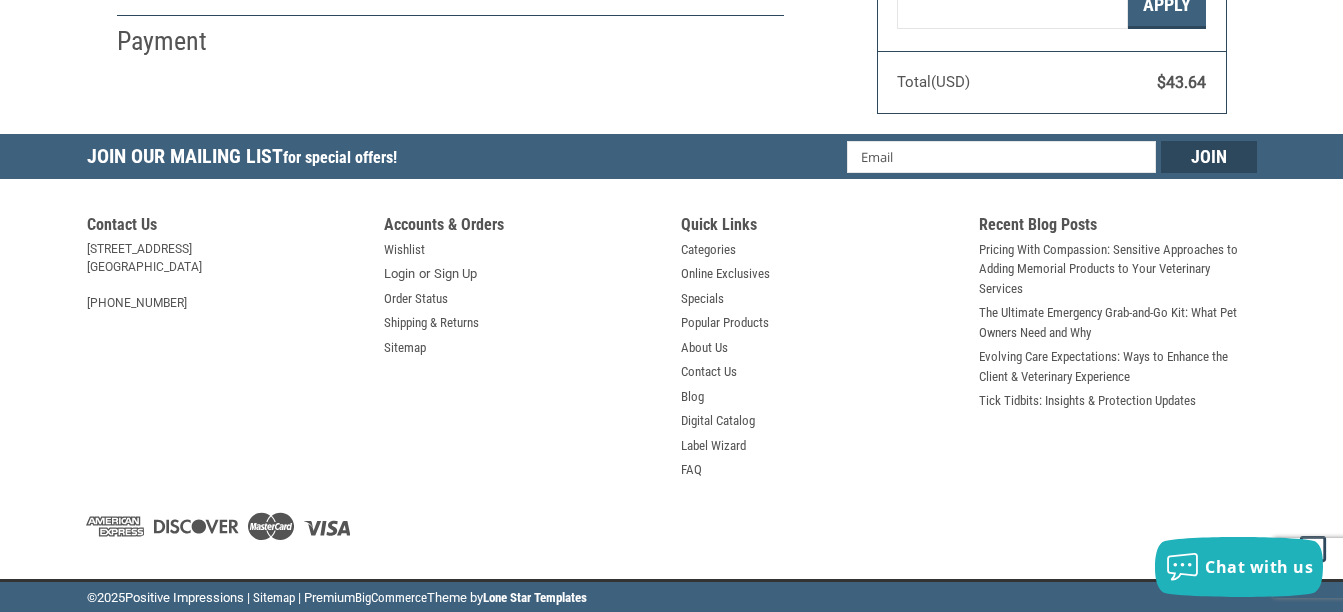 select on "US" 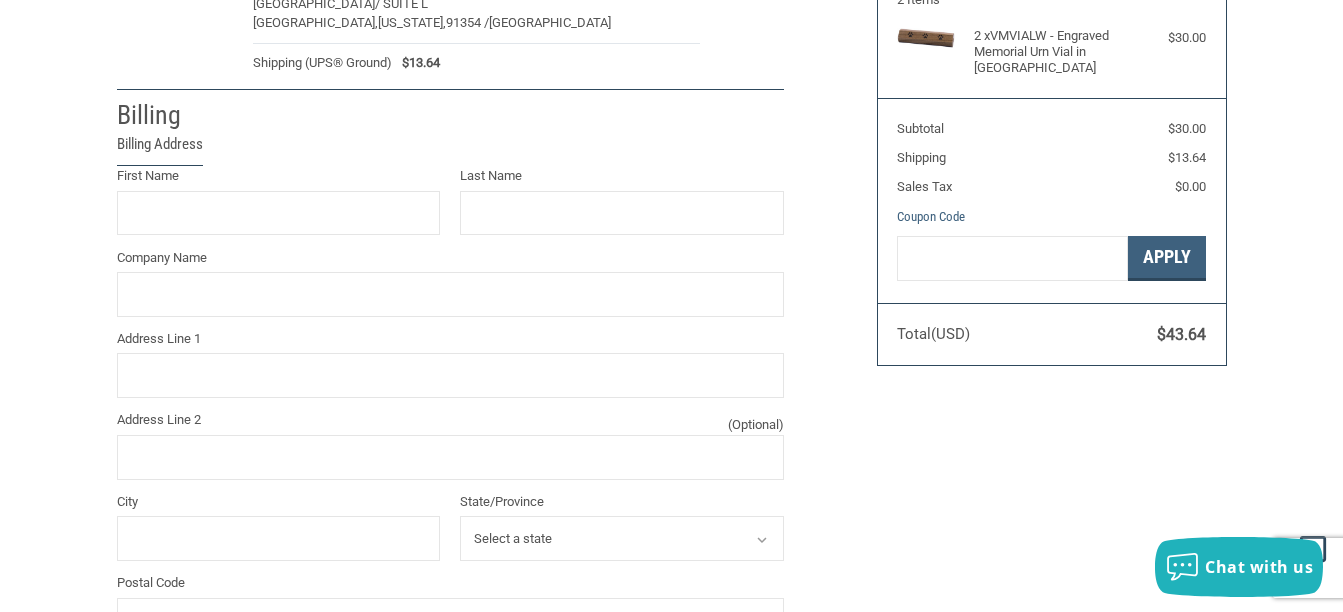 scroll, scrollTop: 231, scrollLeft: 0, axis: vertical 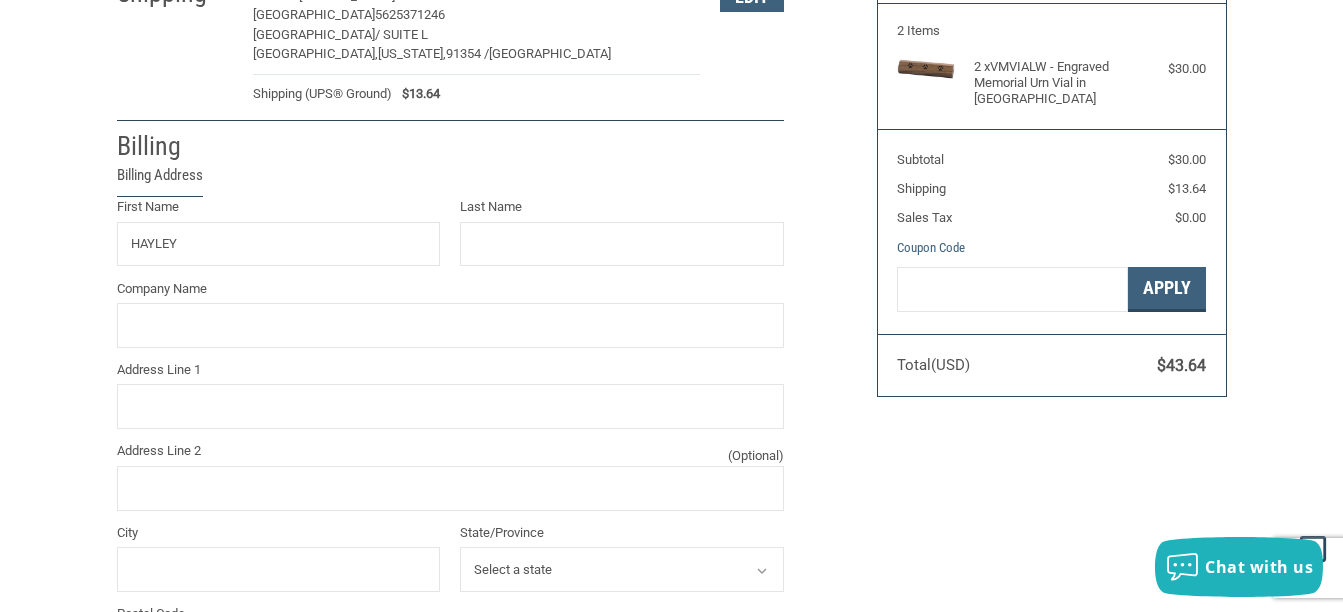 type on "HAYLEY" 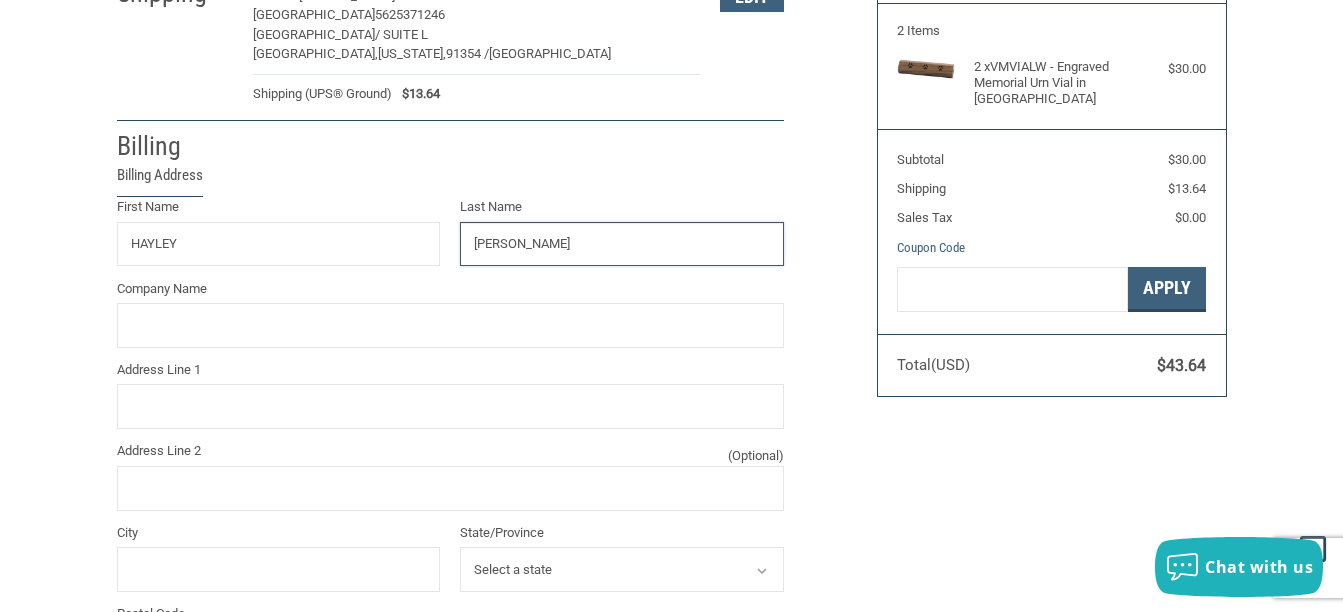 type on "[PERSON_NAME]" 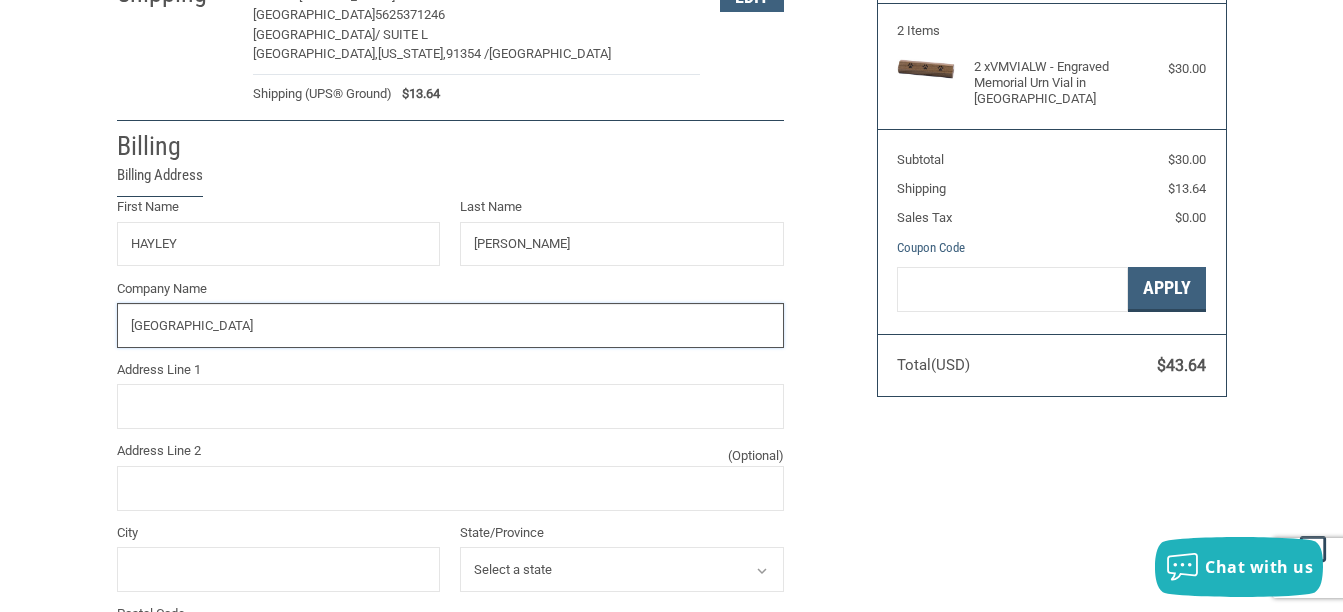 type on "[GEOGRAPHIC_DATA]" 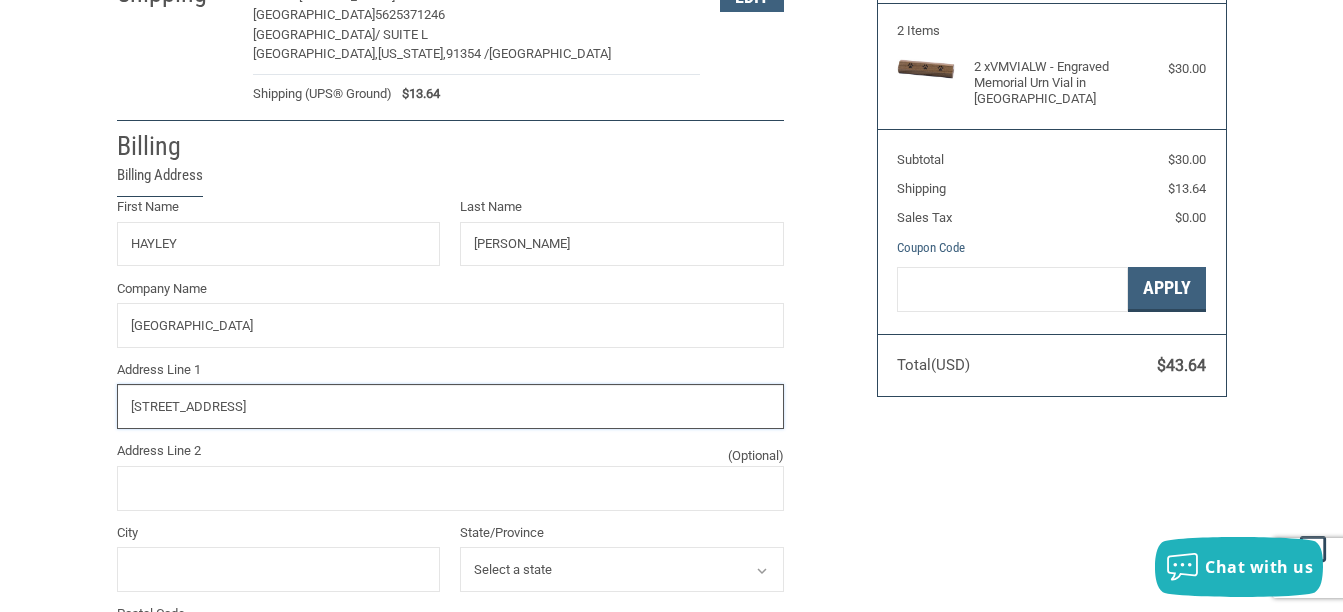 type on "[STREET_ADDRESS]" 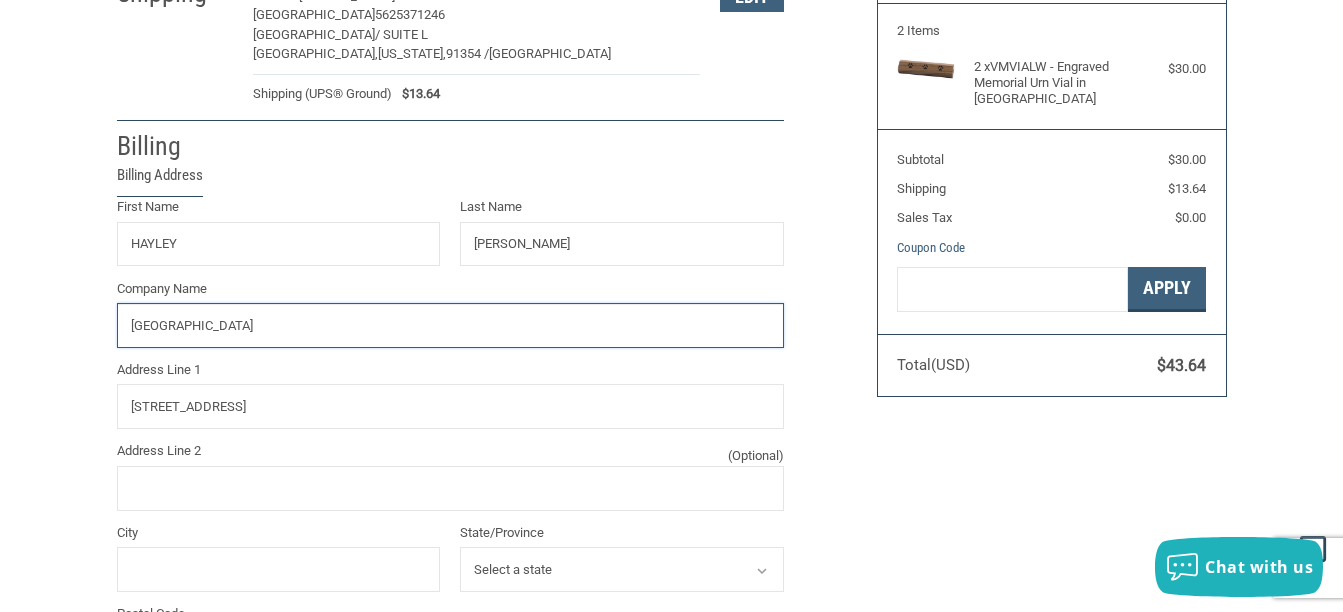 drag, startPoint x: 382, startPoint y: 334, endPoint x: -4, endPoint y: 334, distance: 386 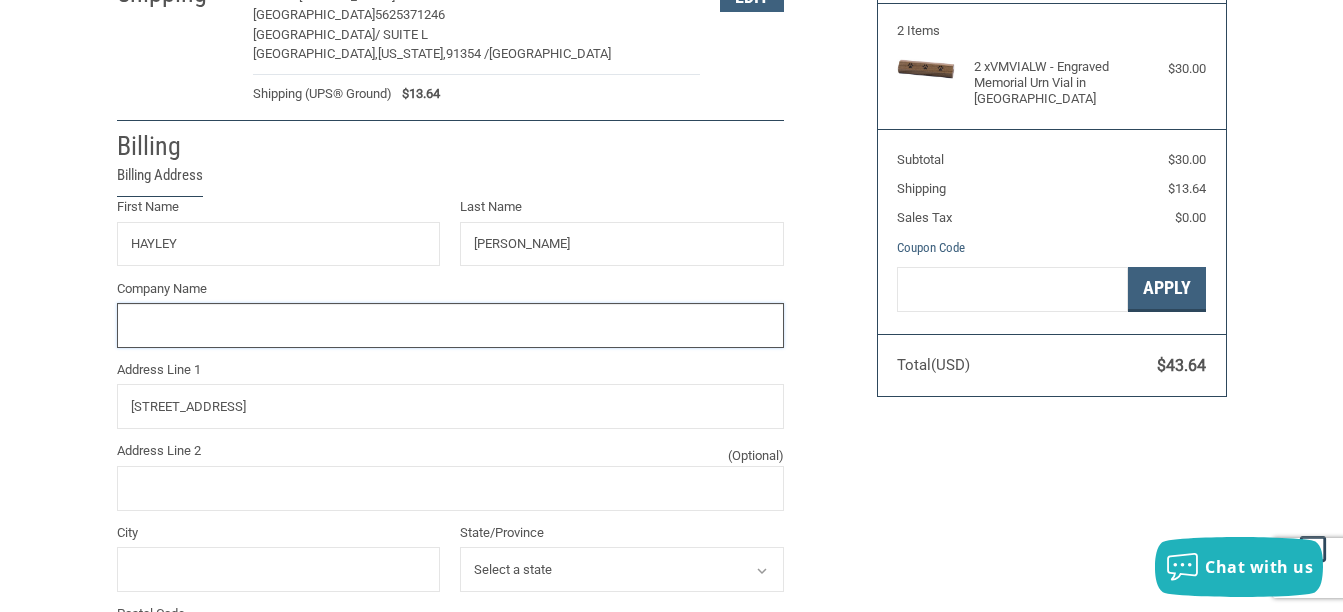 type 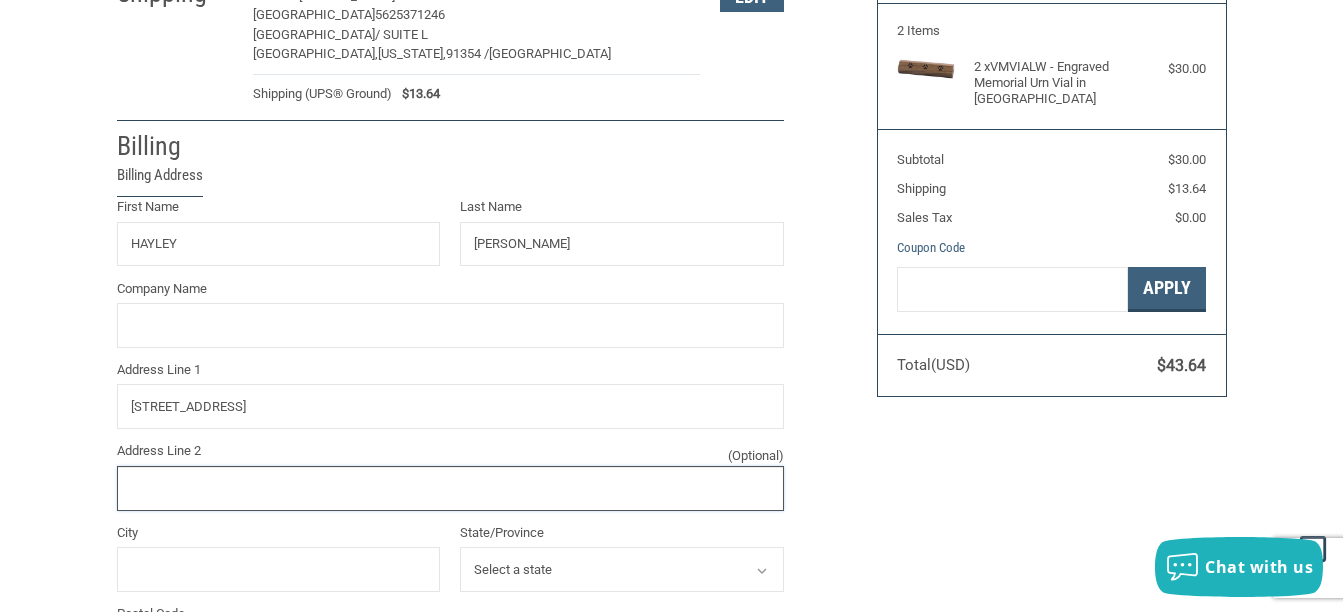 click on "Address Line 2   (Optional)" at bounding box center (450, 488) 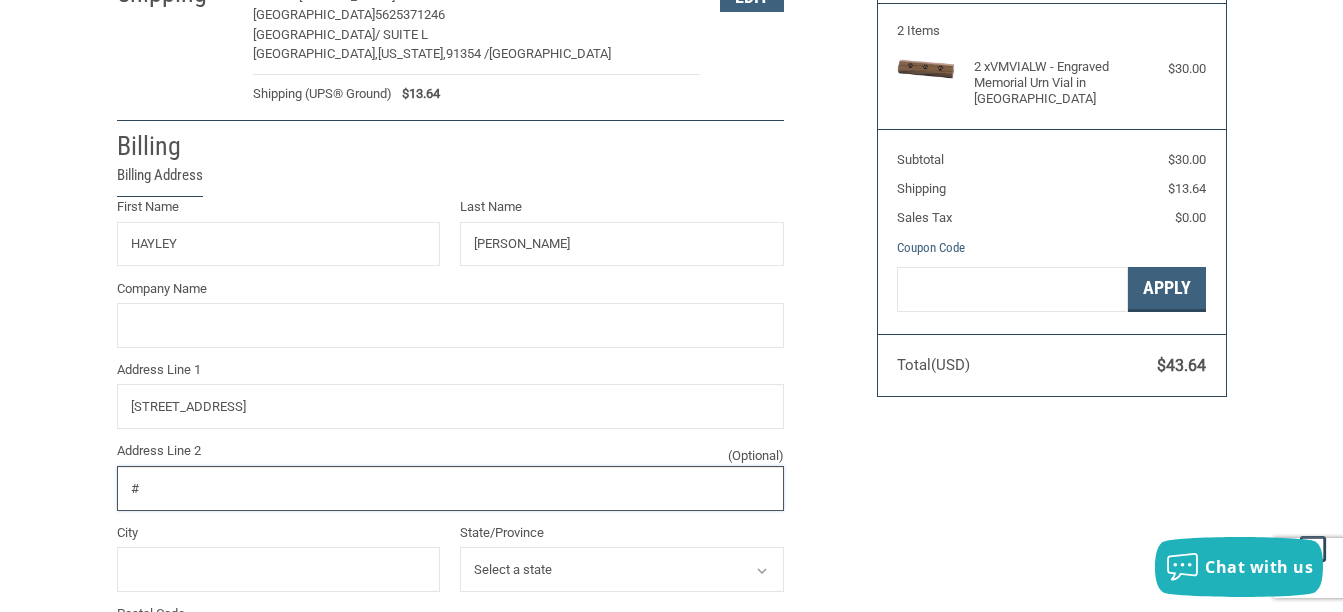 type 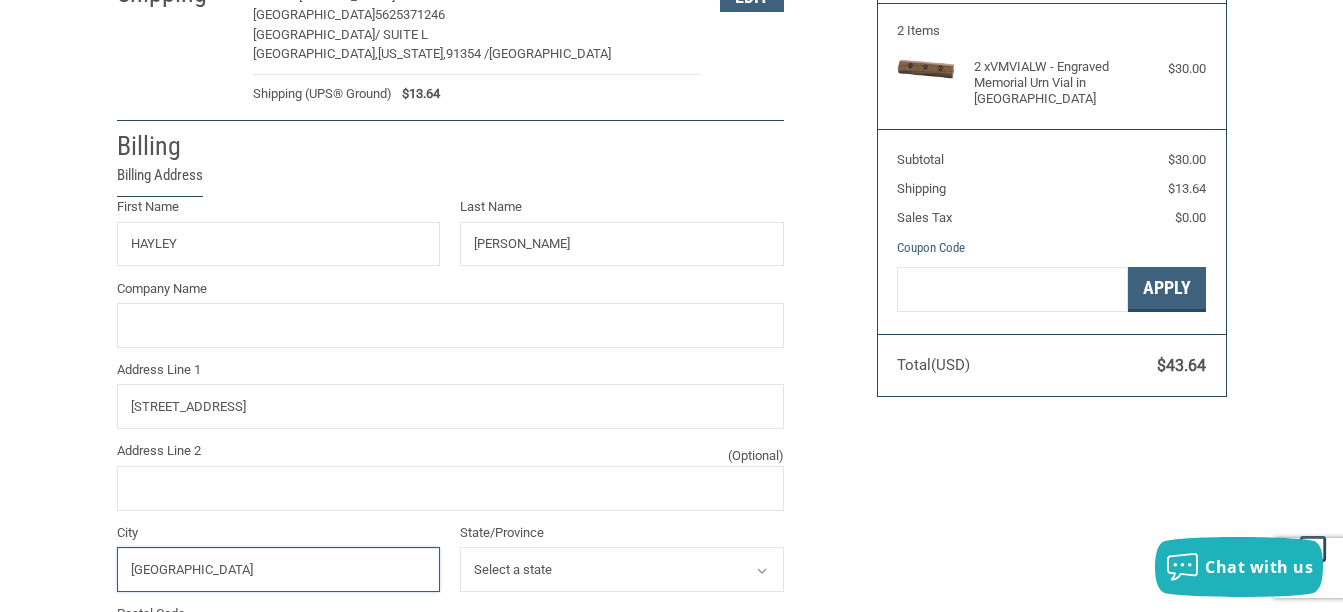 type on "[GEOGRAPHIC_DATA]" 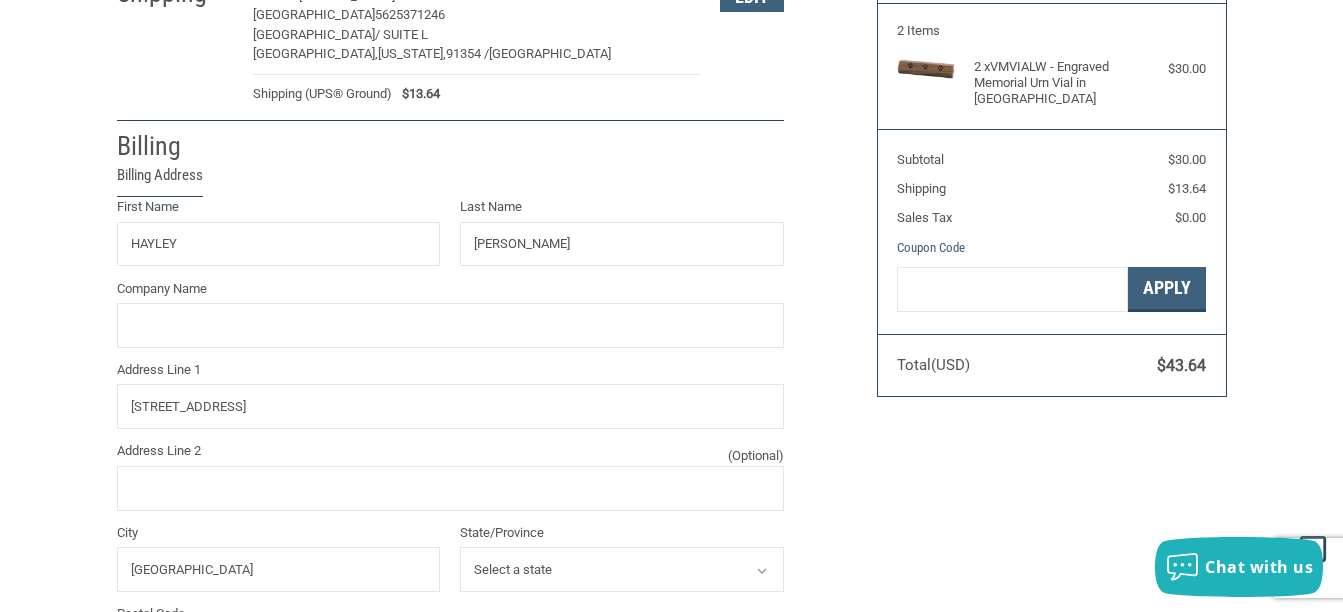 select on "CA" 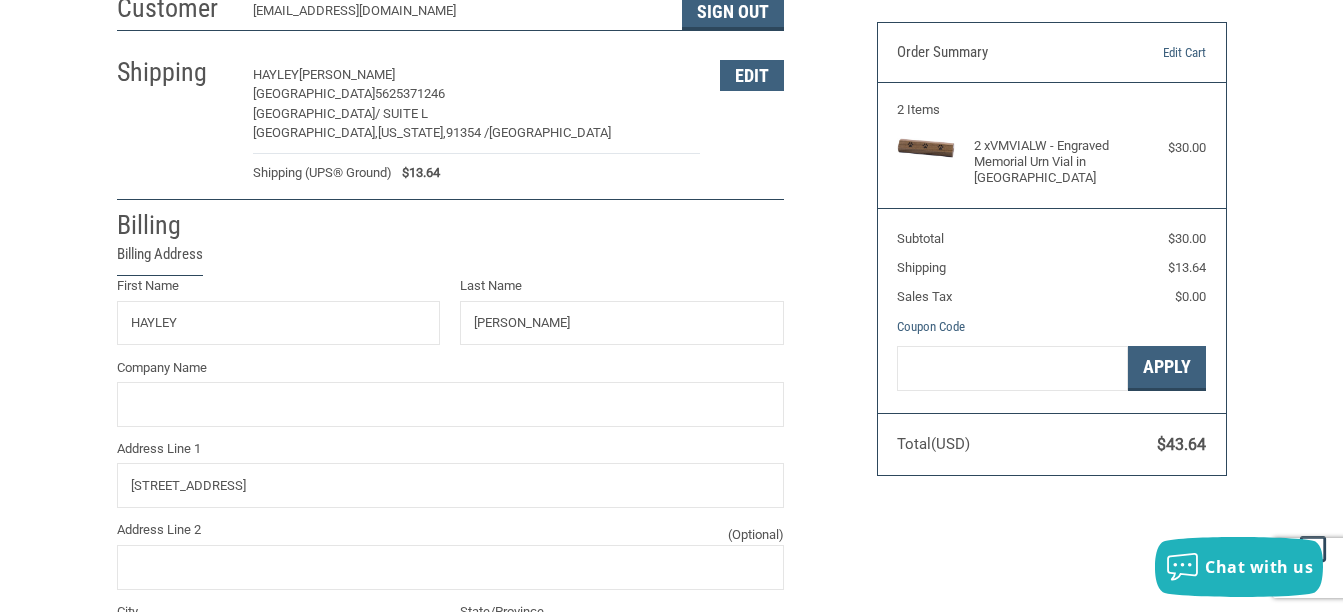 scroll, scrollTop: 0, scrollLeft: 0, axis: both 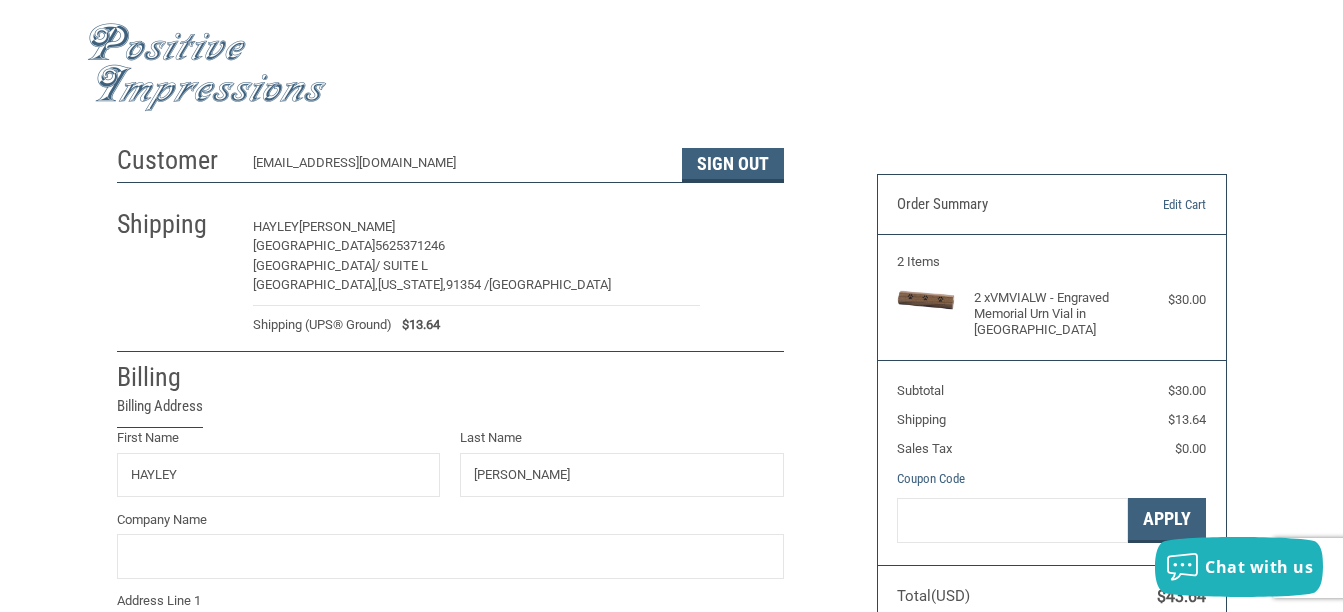 type on "91354" 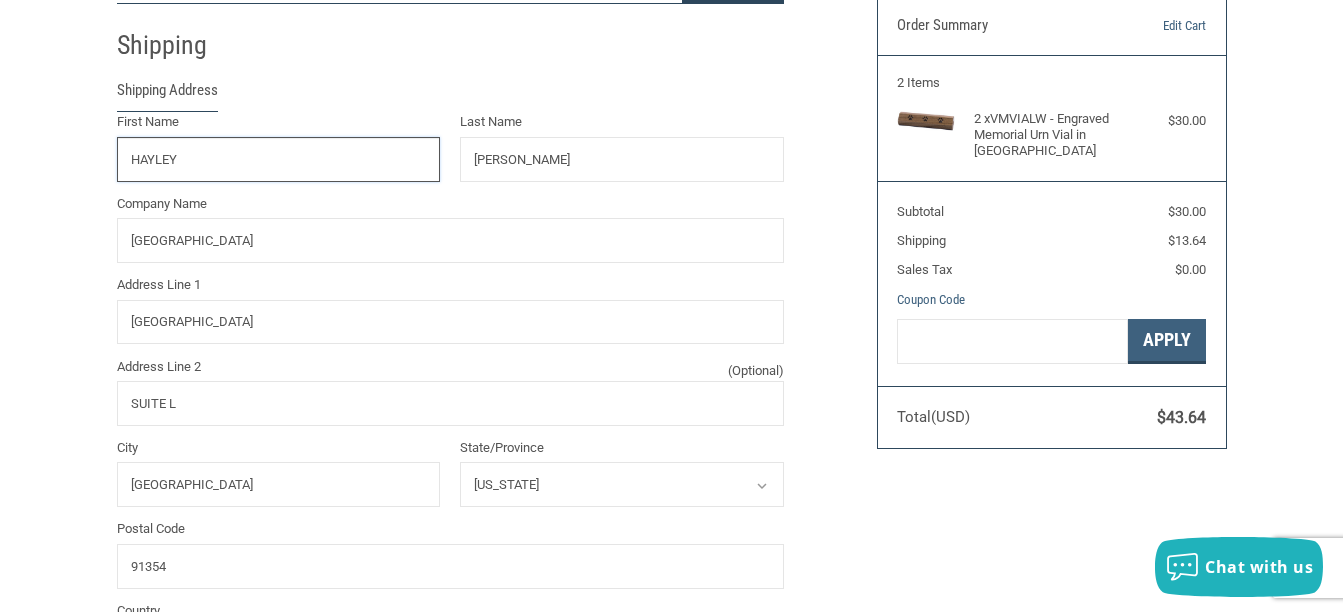 scroll, scrollTop: 184, scrollLeft: 0, axis: vertical 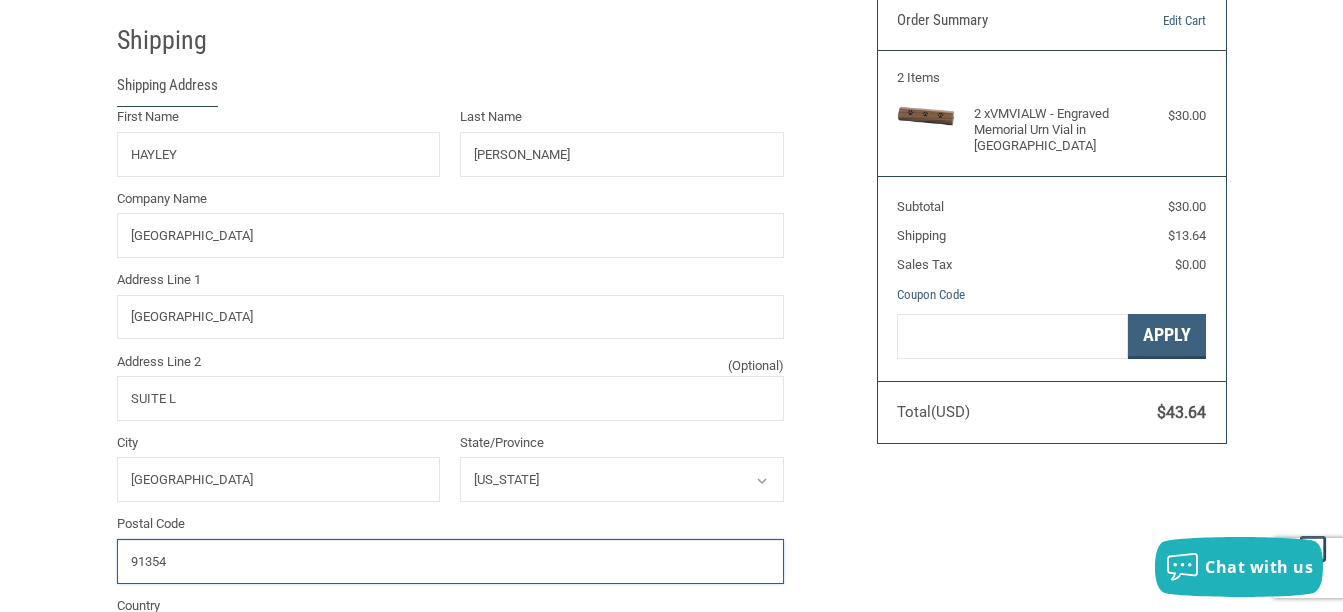 click on "91354" at bounding box center (450, 561) 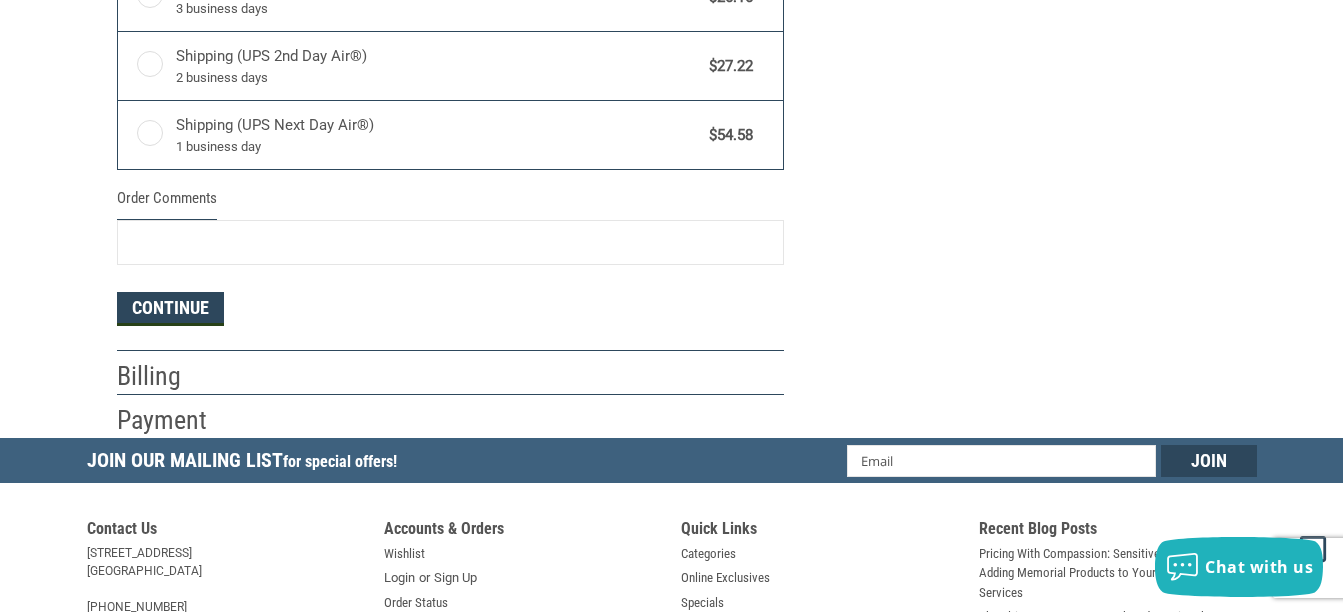 type on "91355" 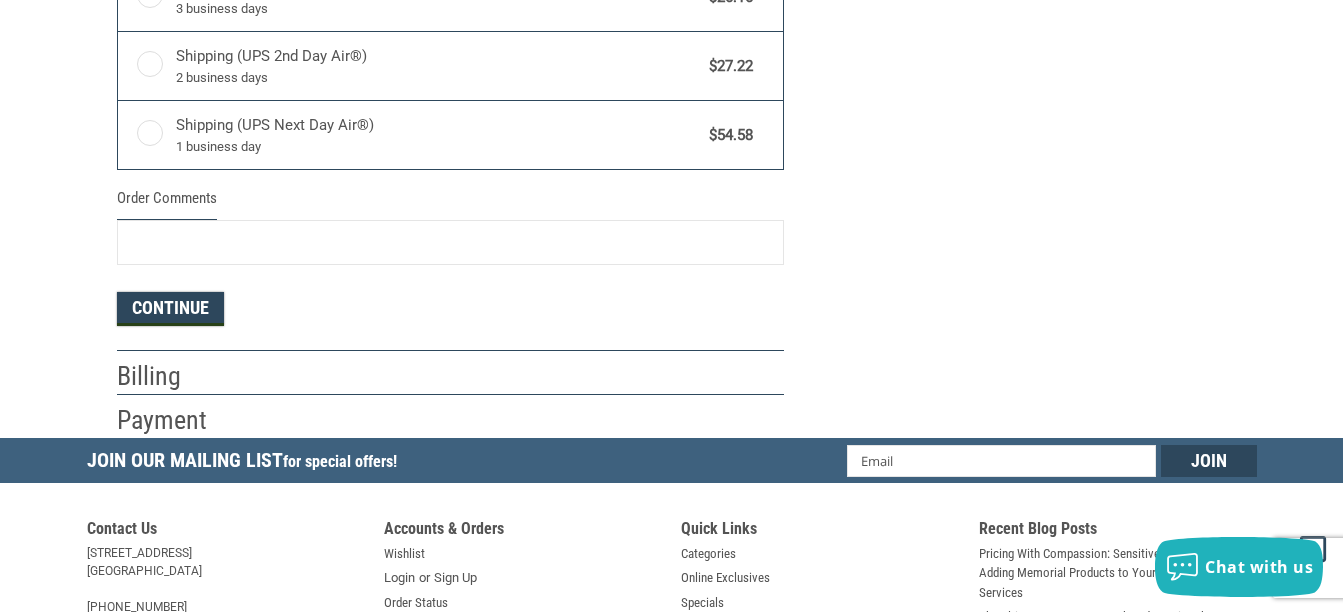 click on "Continue" at bounding box center (170, 309) 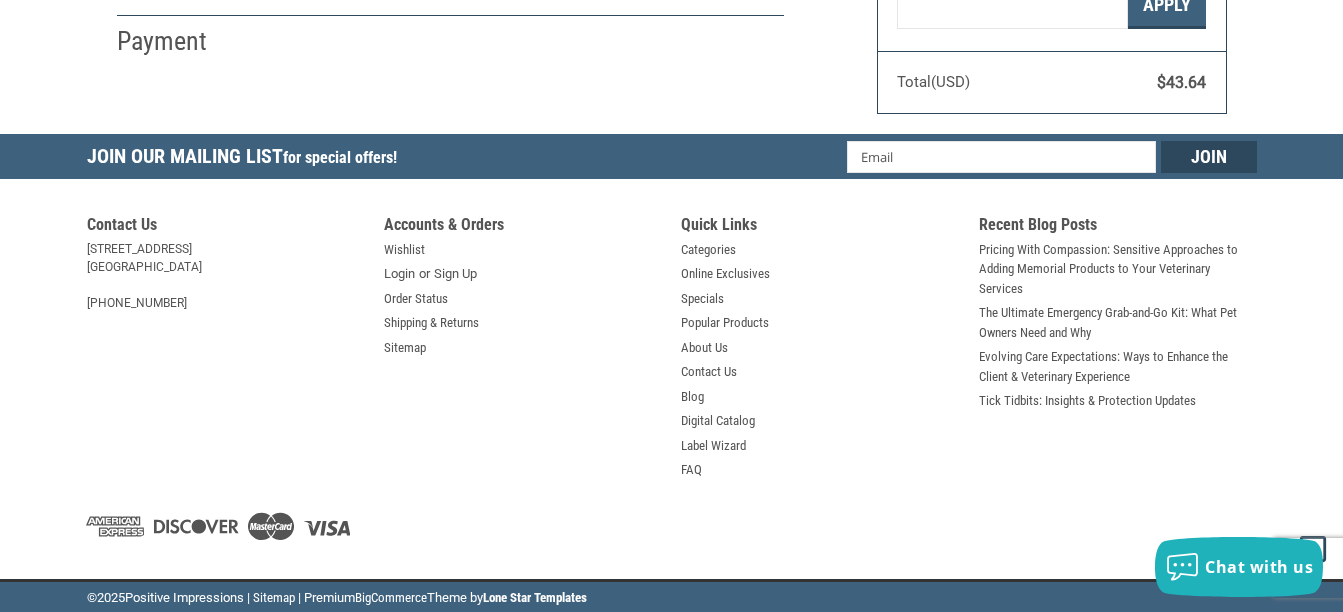select on "US" 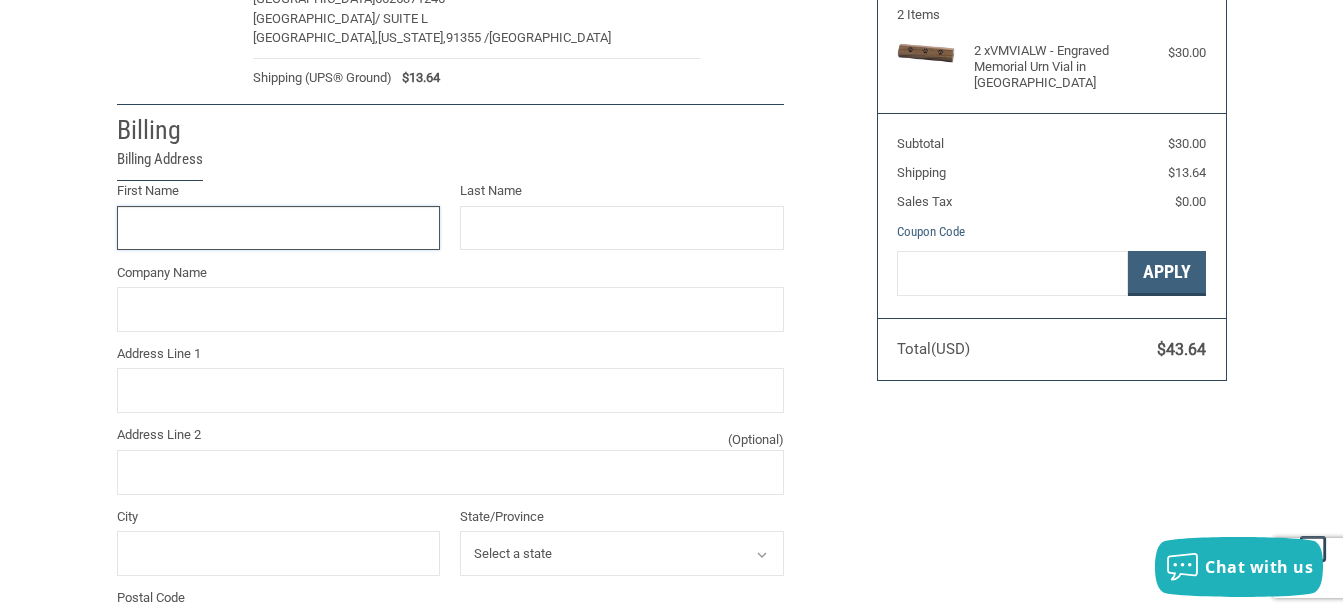 scroll, scrollTop: 231, scrollLeft: 0, axis: vertical 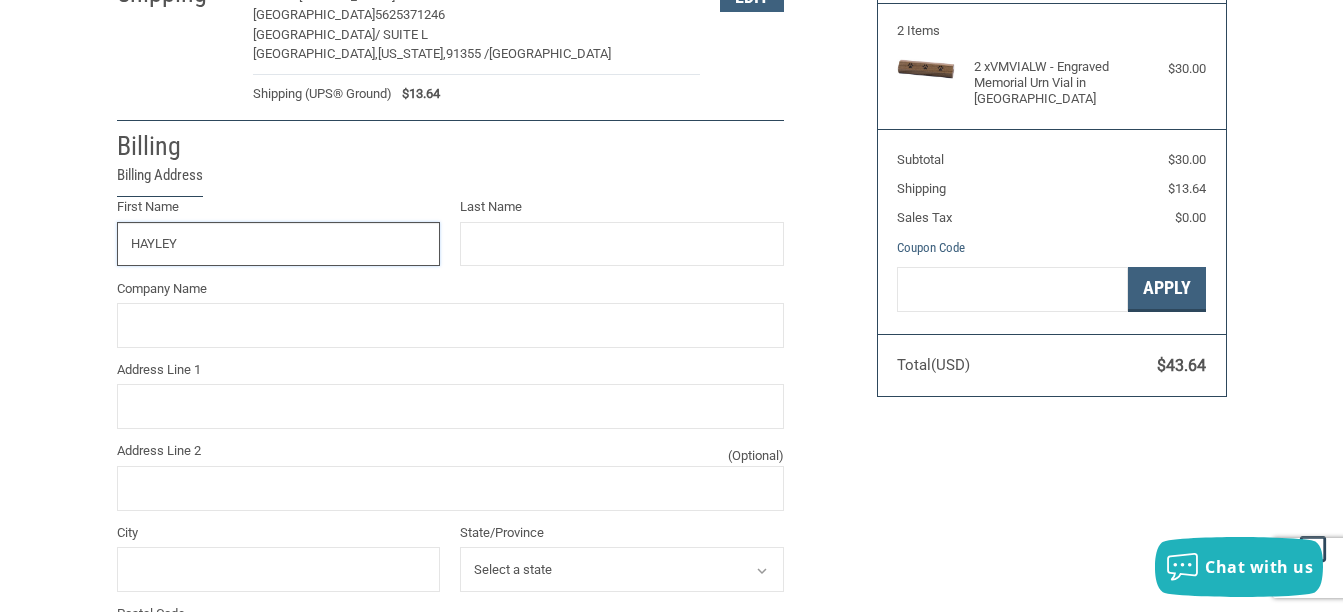 type on "HAYLEY" 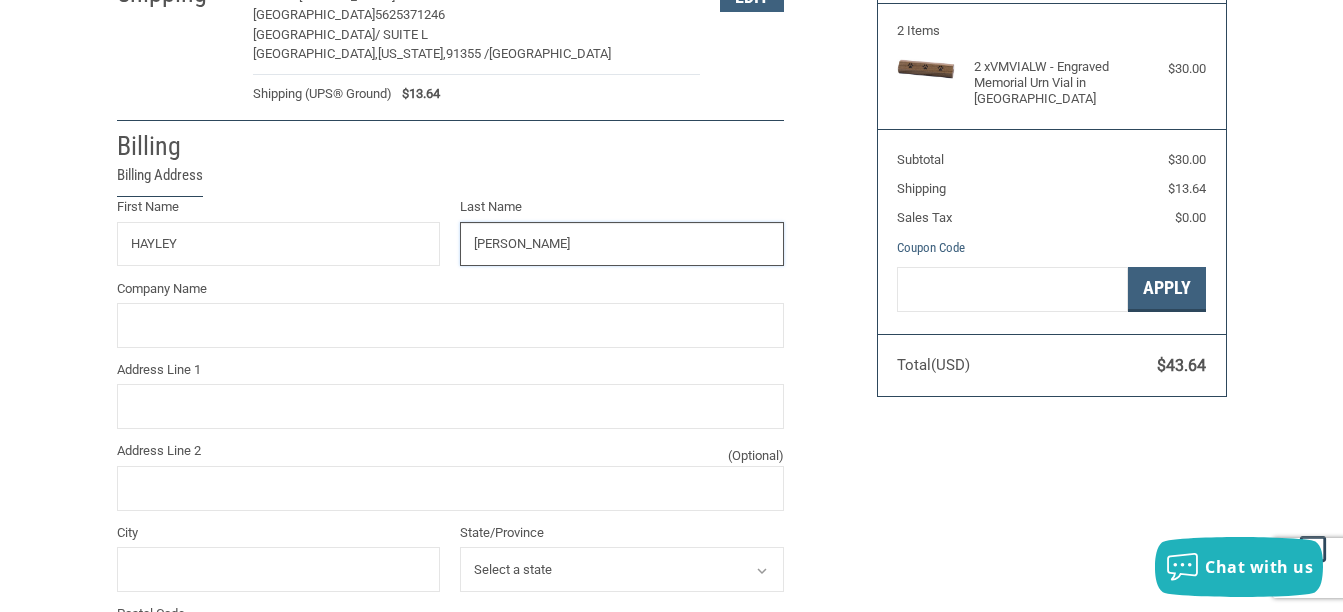 type on "[PERSON_NAME]" 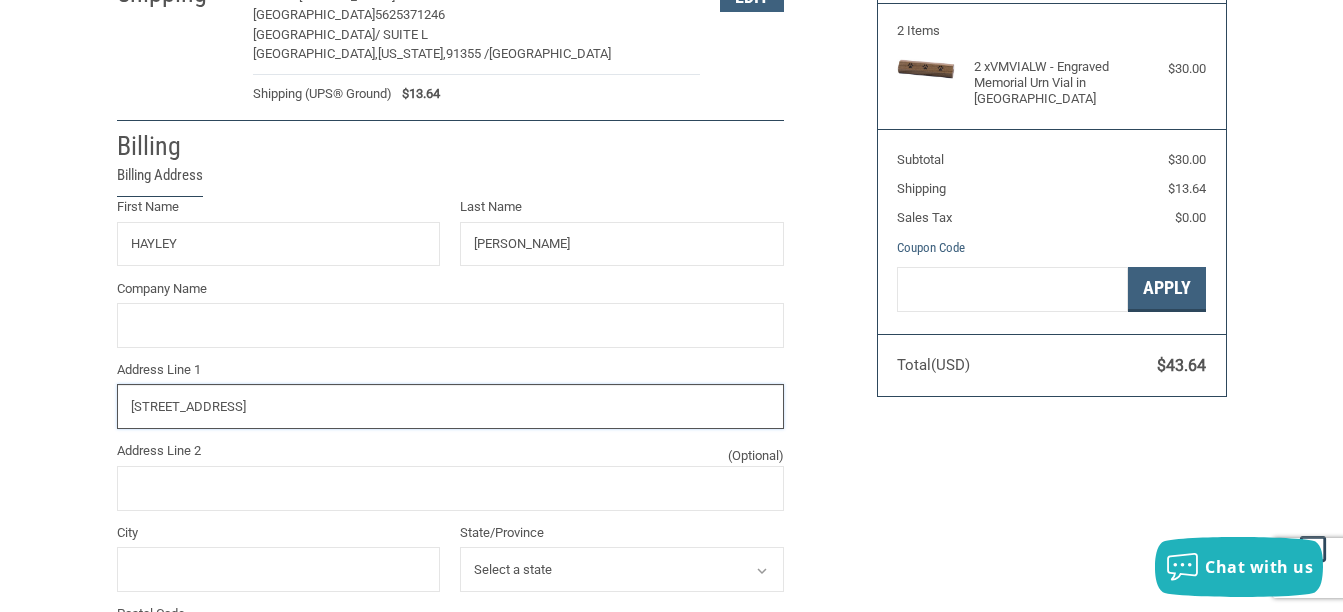 type on "[STREET_ADDRESS]" 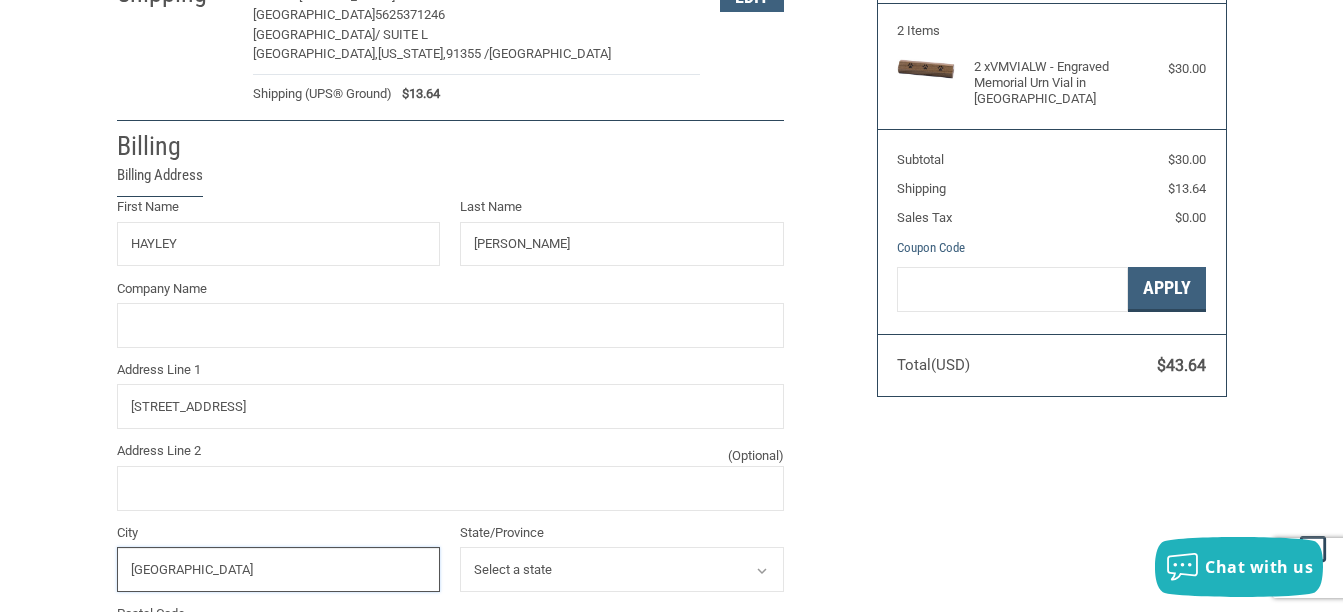 type on "[GEOGRAPHIC_DATA]" 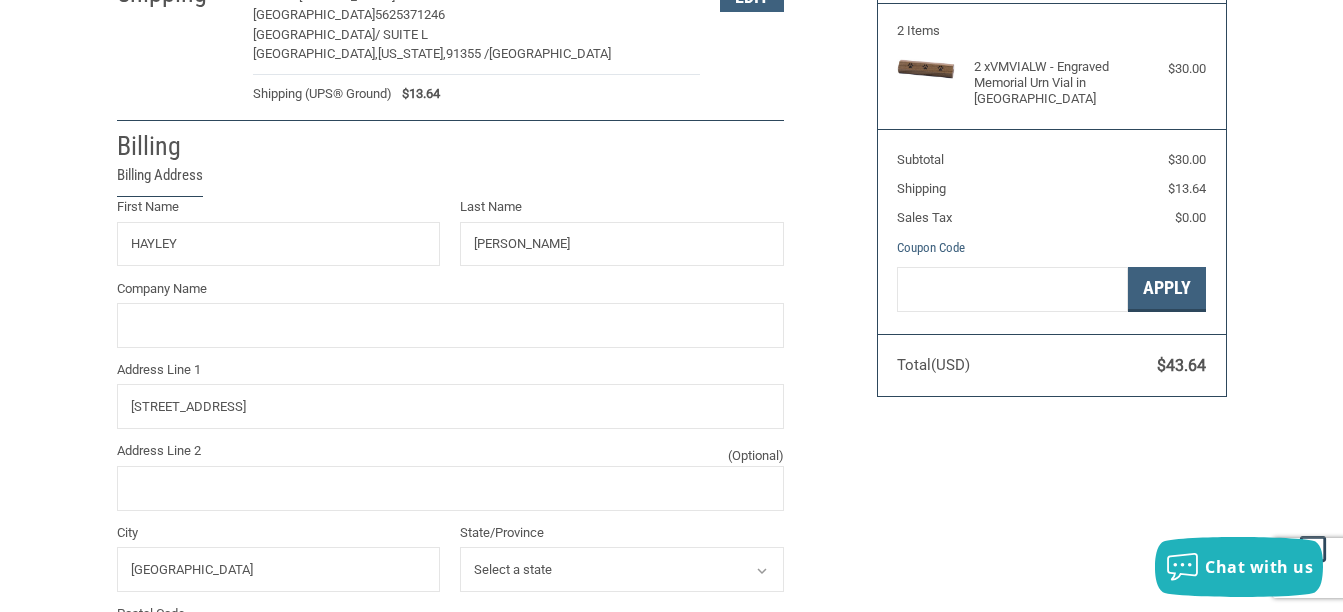 select on "CA" 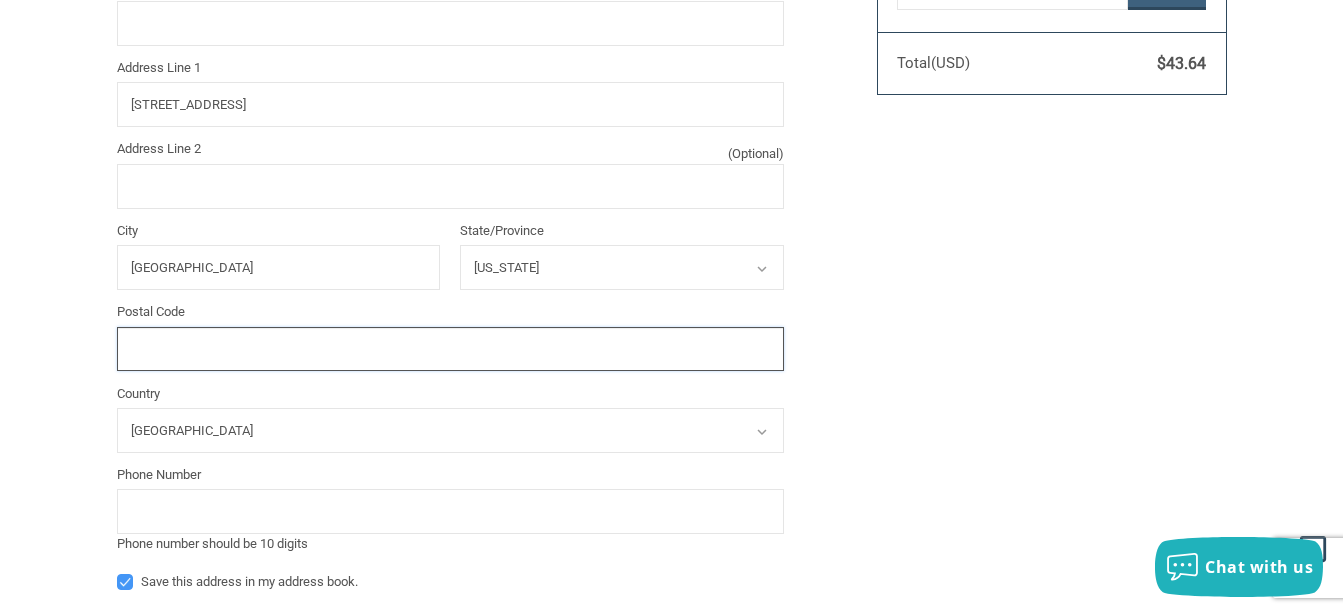 scroll, scrollTop: 577, scrollLeft: 0, axis: vertical 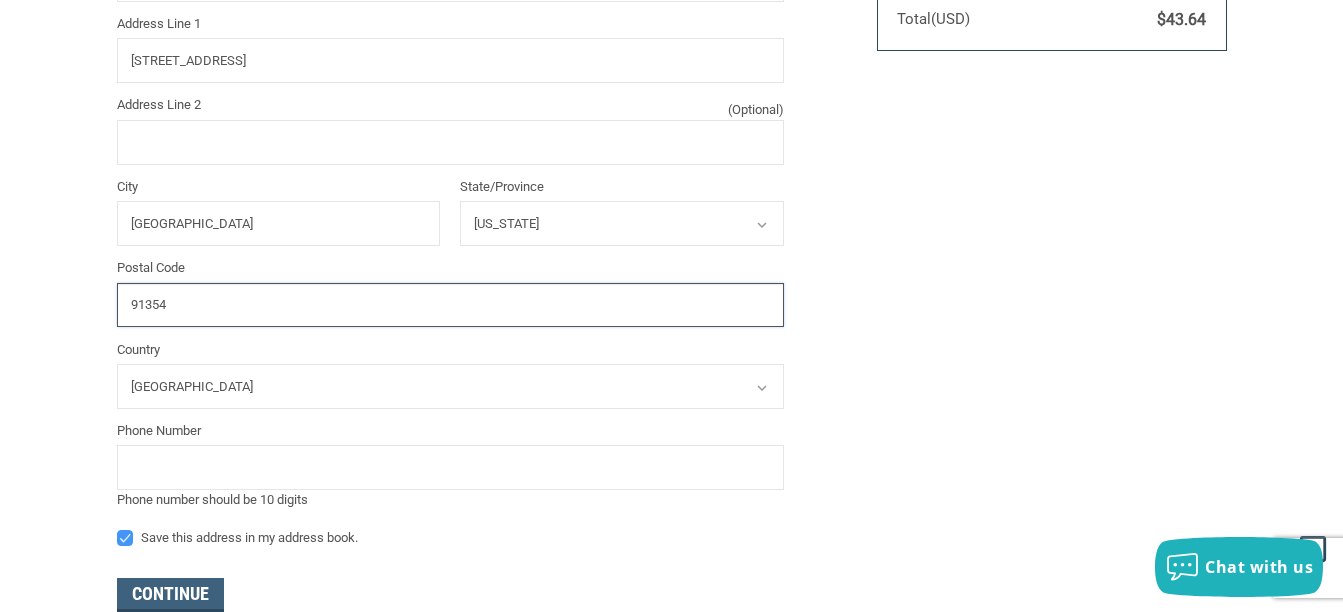type on "91354" 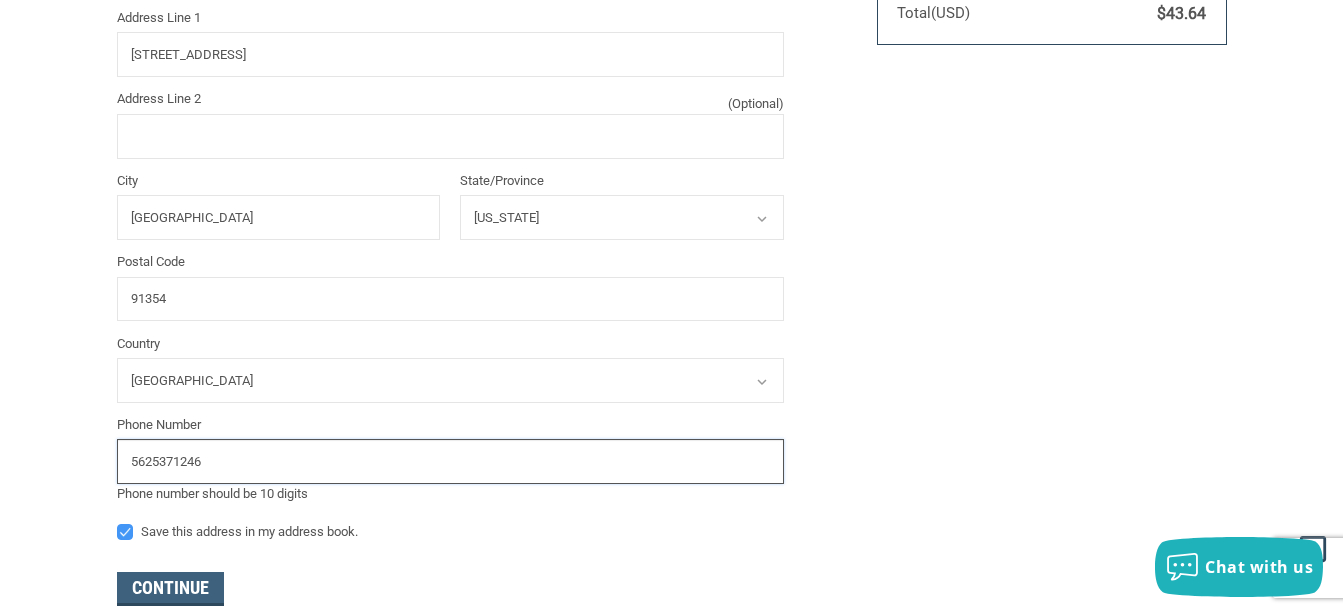 scroll, scrollTop: 777, scrollLeft: 0, axis: vertical 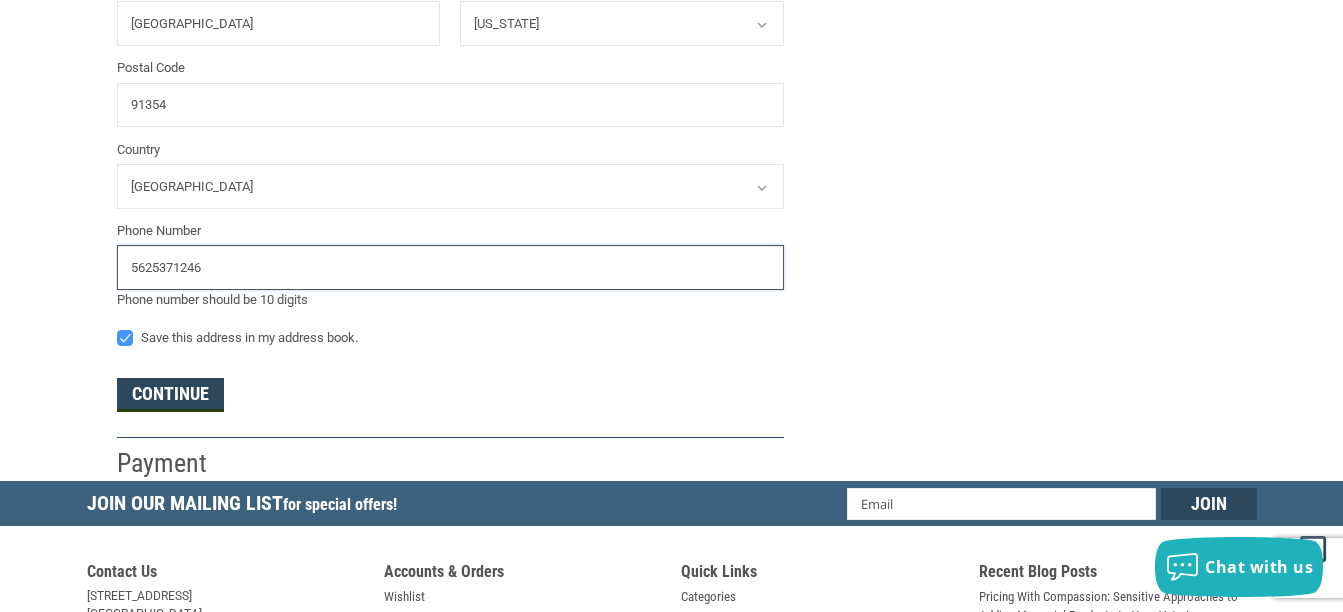 type on "5625371246" 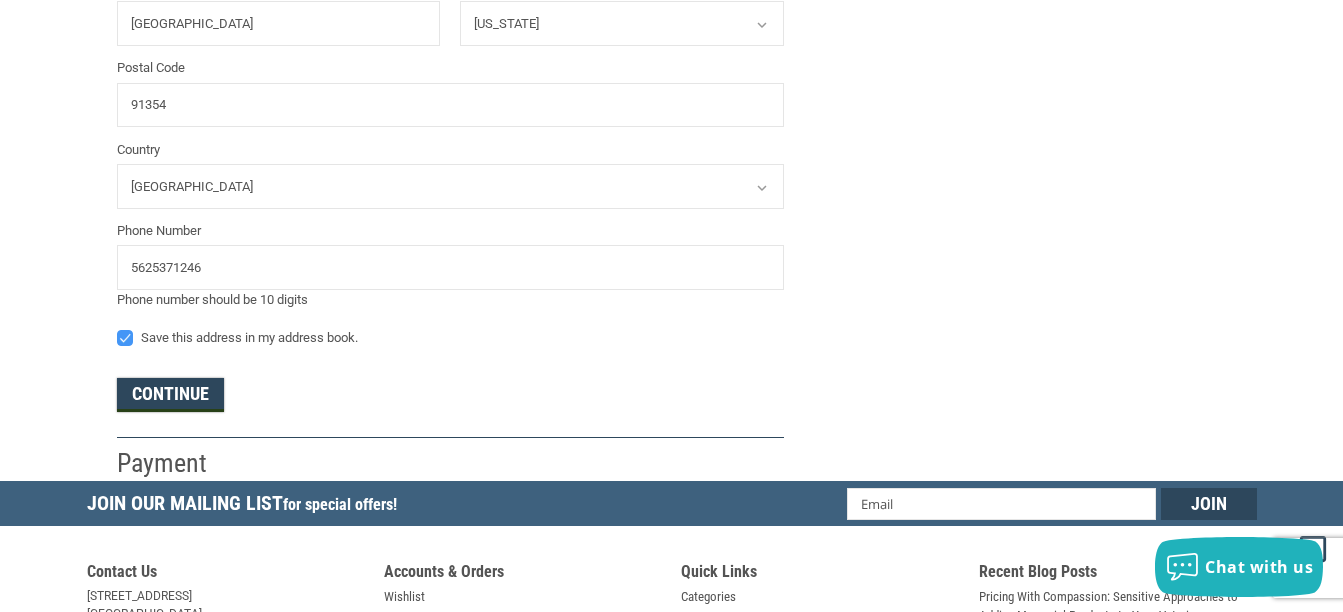 click on "Continue" at bounding box center (170, 395) 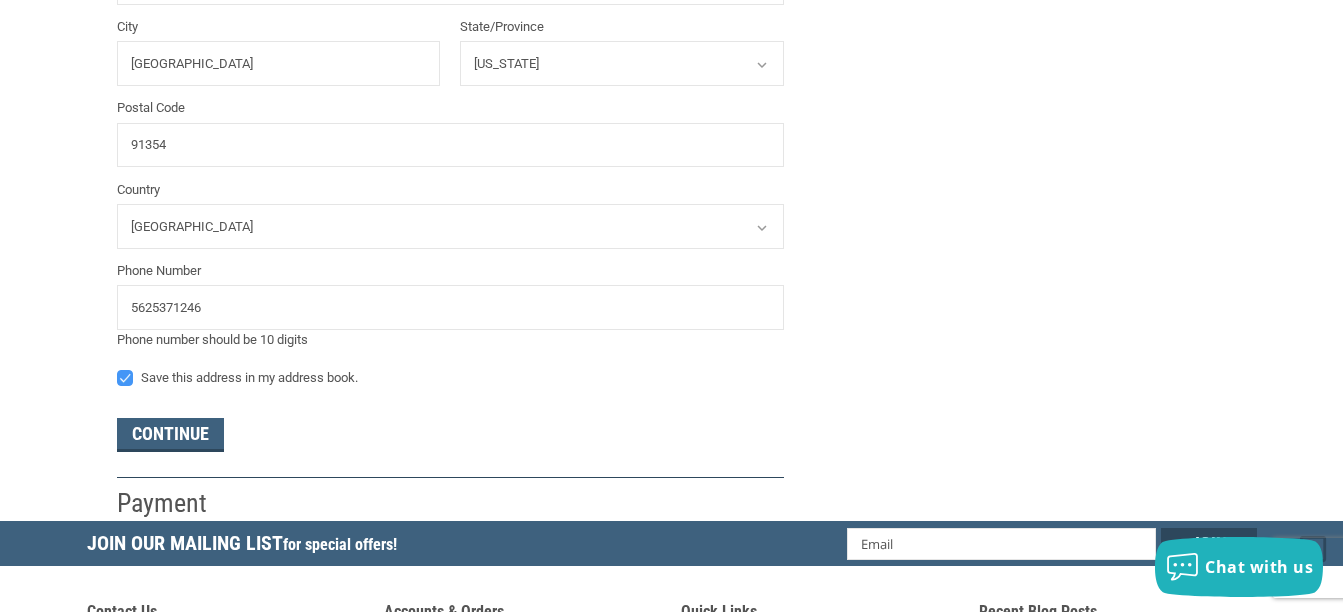 scroll, scrollTop: 739, scrollLeft: 0, axis: vertical 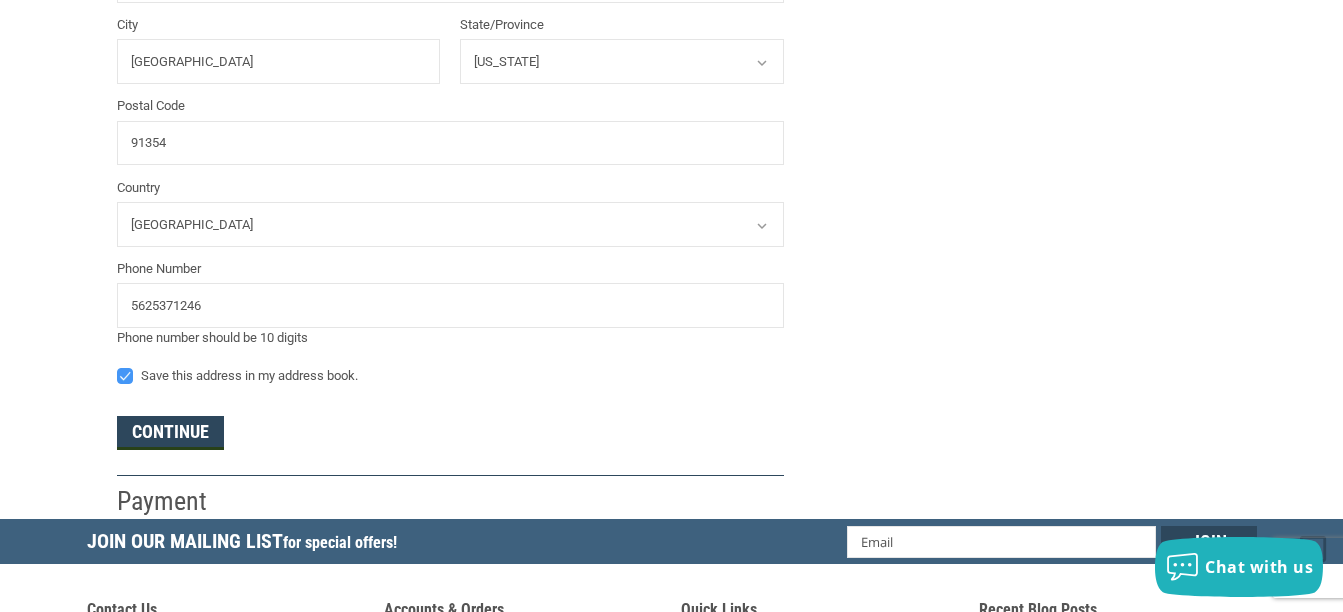 type on "[GEOGRAPHIC_DATA]" 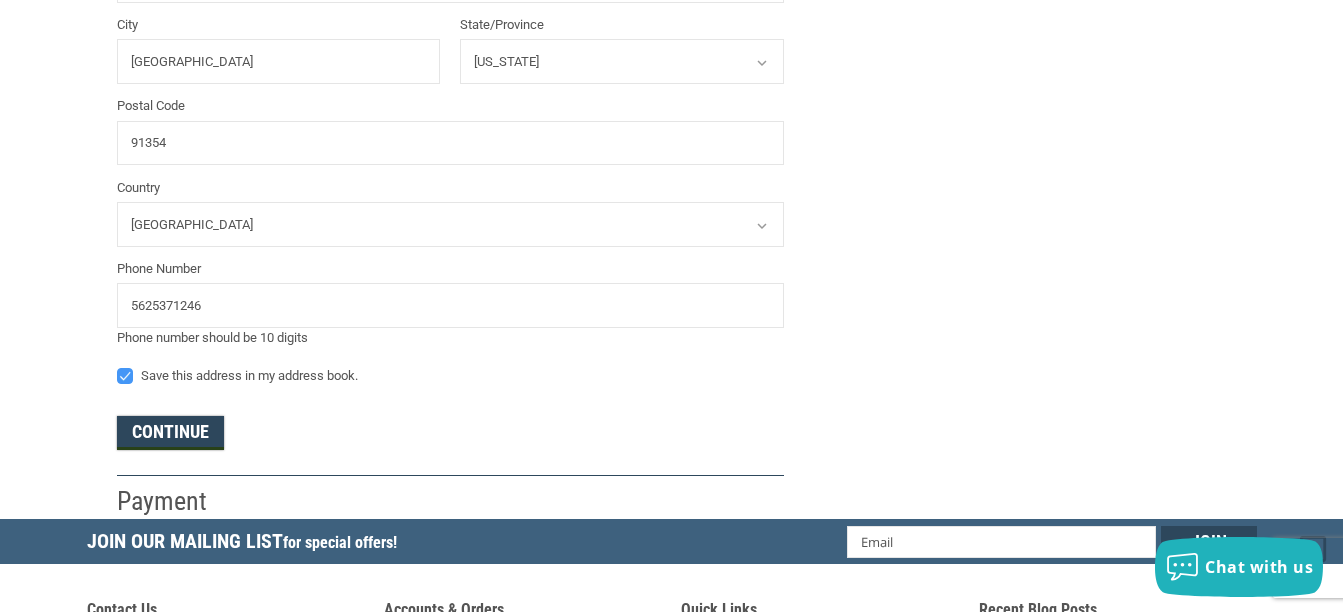 click on "Continue" at bounding box center [170, 433] 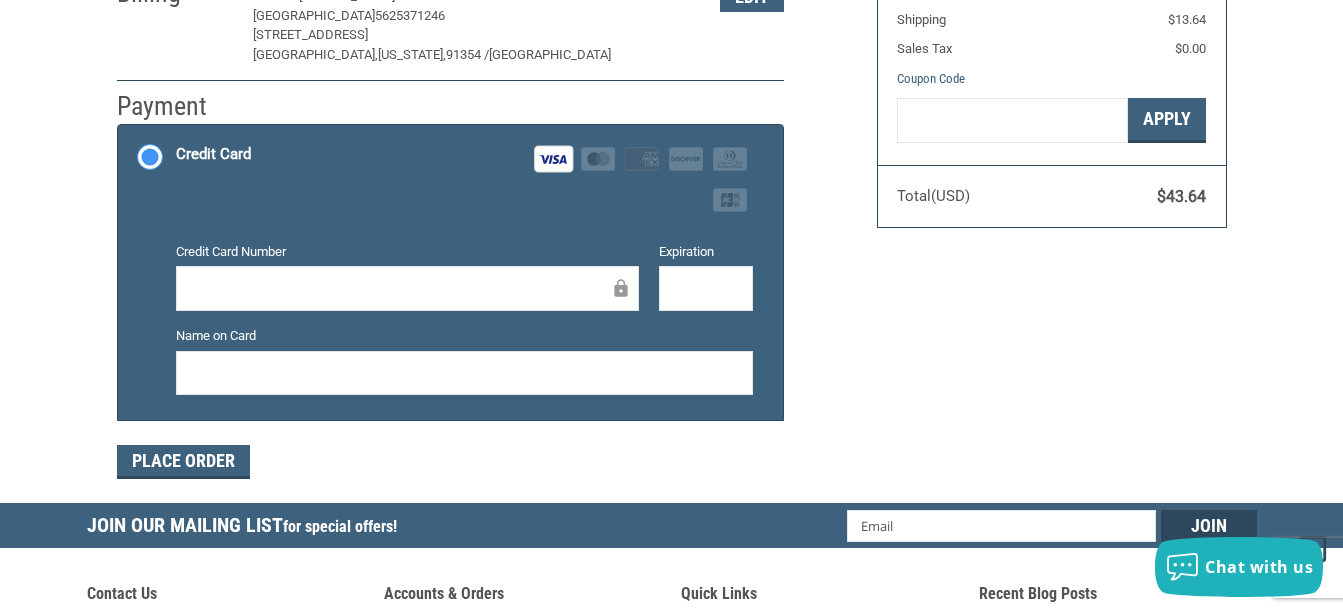 scroll, scrollTop: 460, scrollLeft: 0, axis: vertical 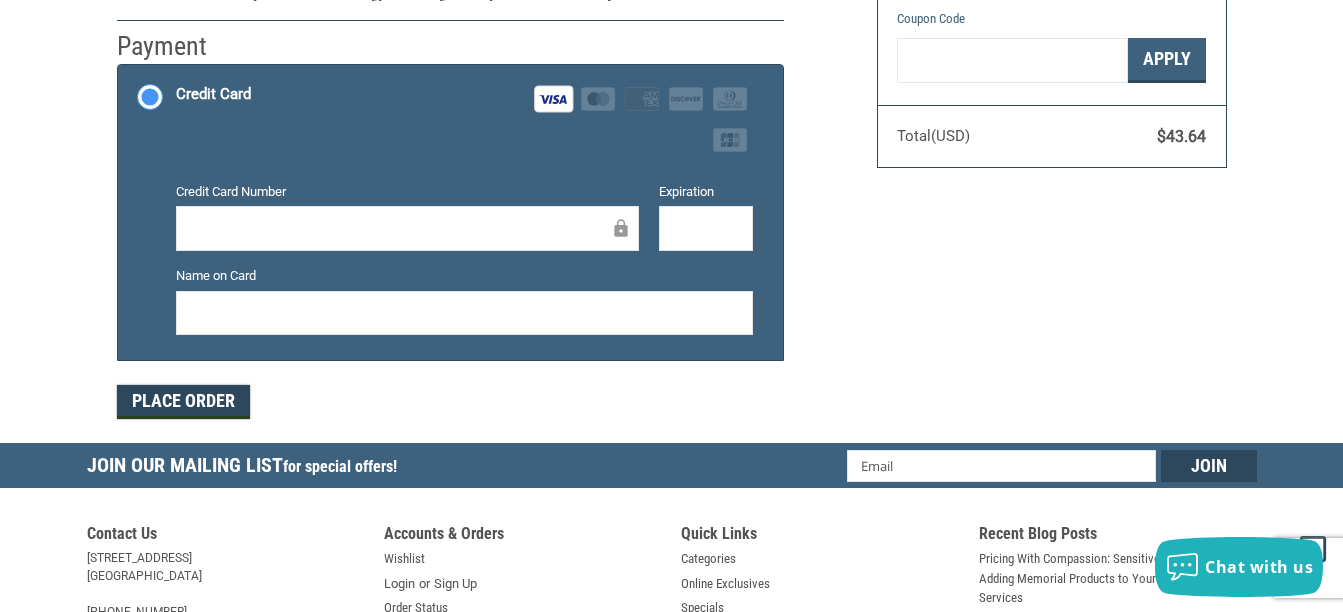 click on "Place Order" at bounding box center [183, 402] 